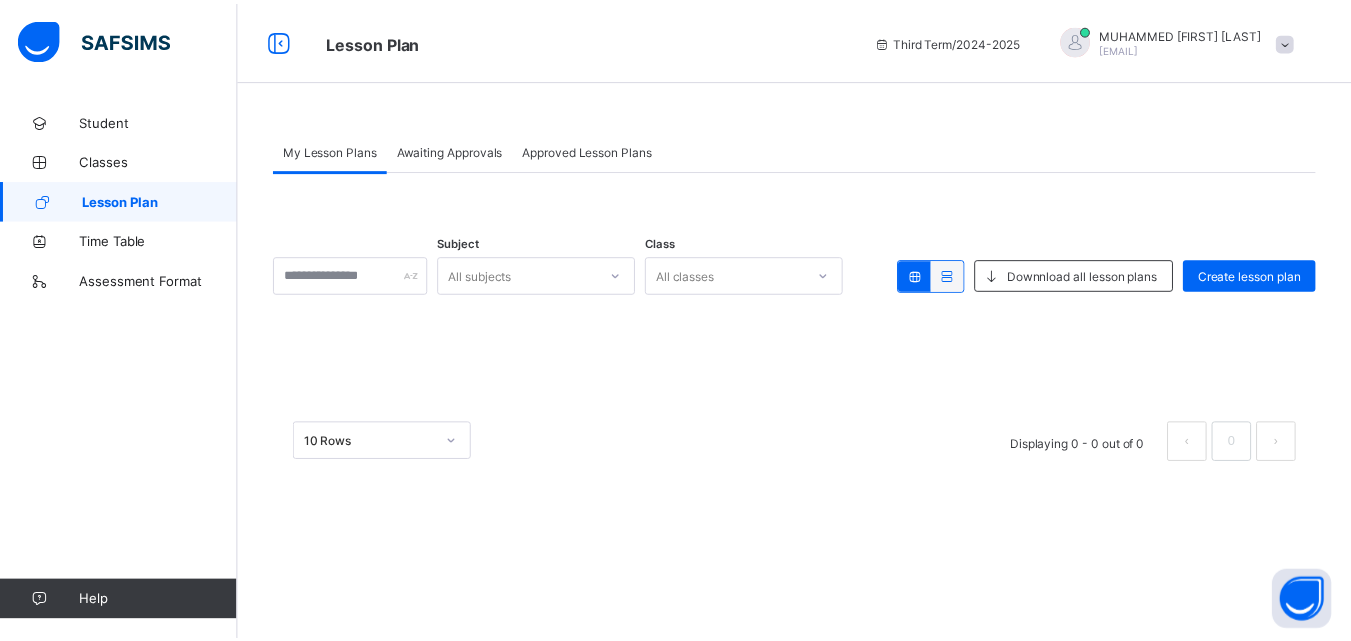 scroll, scrollTop: 0, scrollLeft: 0, axis: both 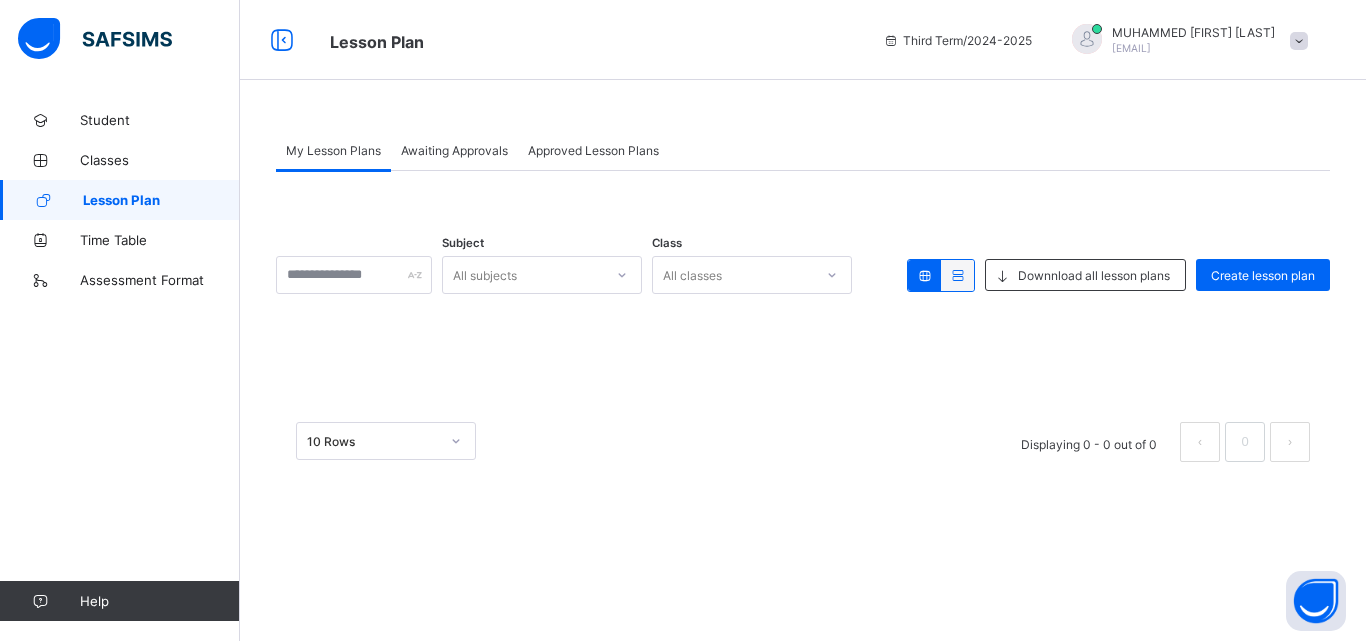 click on "Student Classes Lesson Plan Time Table Assessment Format   Help" at bounding box center (120, 360) 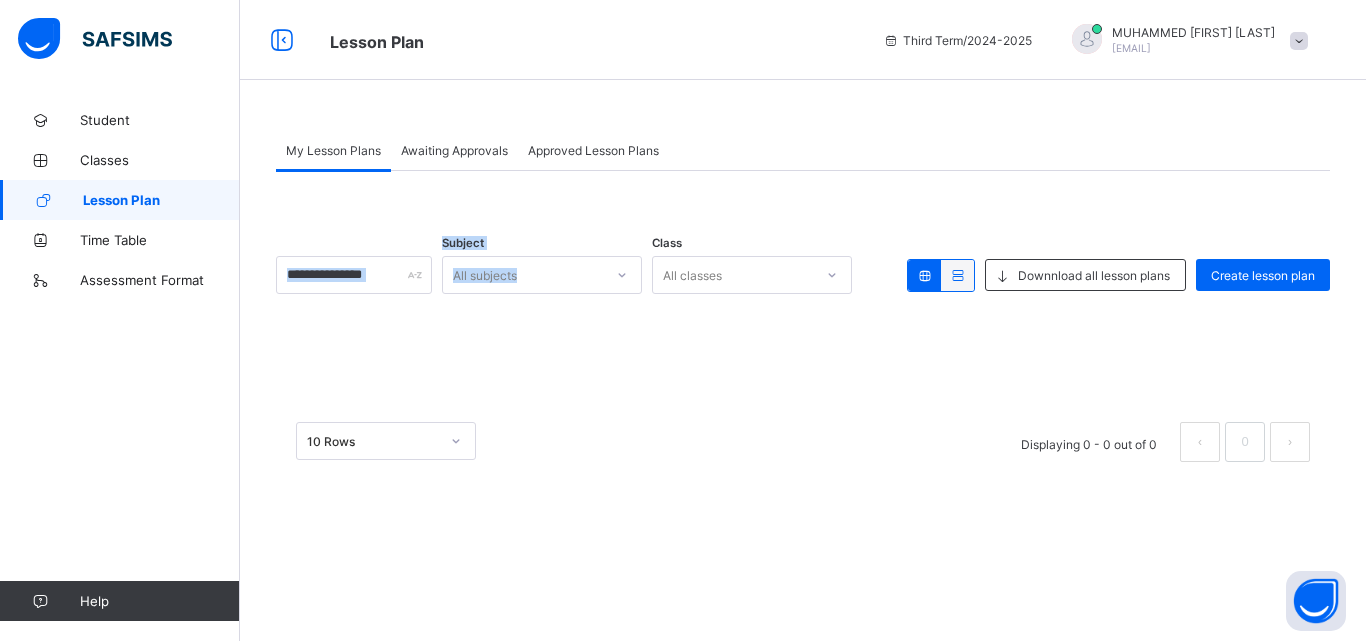 drag, startPoint x: 691, startPoint y: 151, endPoint x: 570, endPoint y: 253, distance: 158.25612 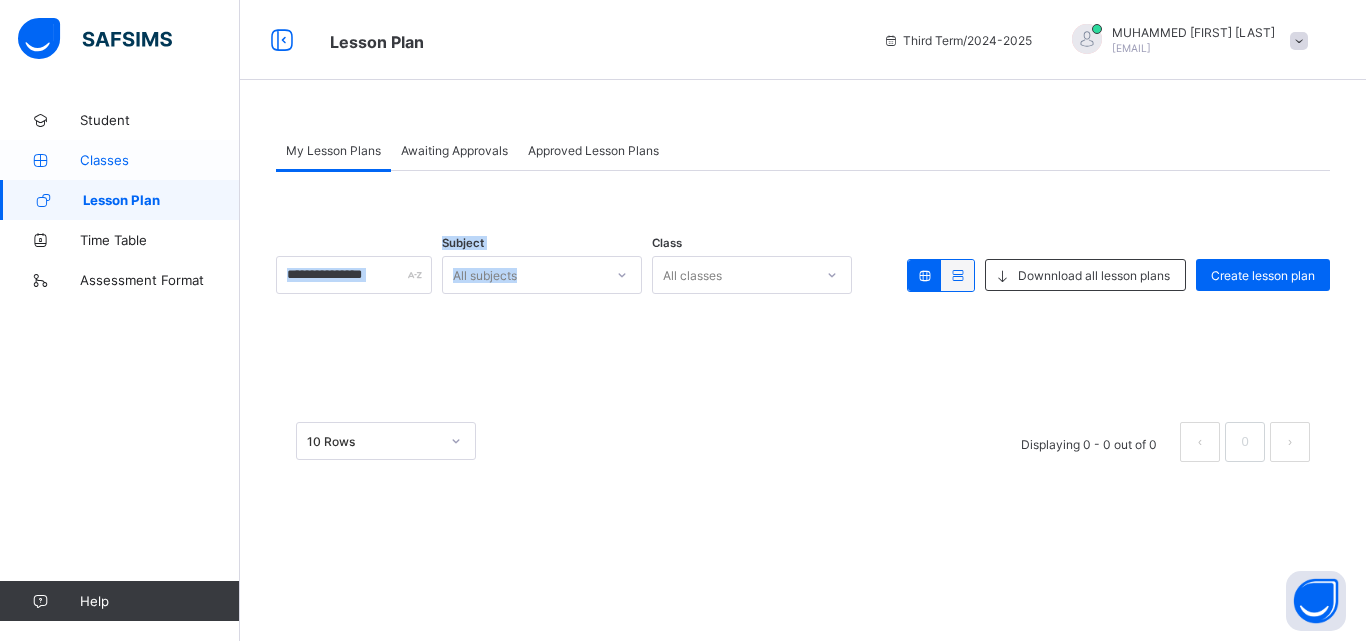 click on "Classes" at bounding box center [160, 160] 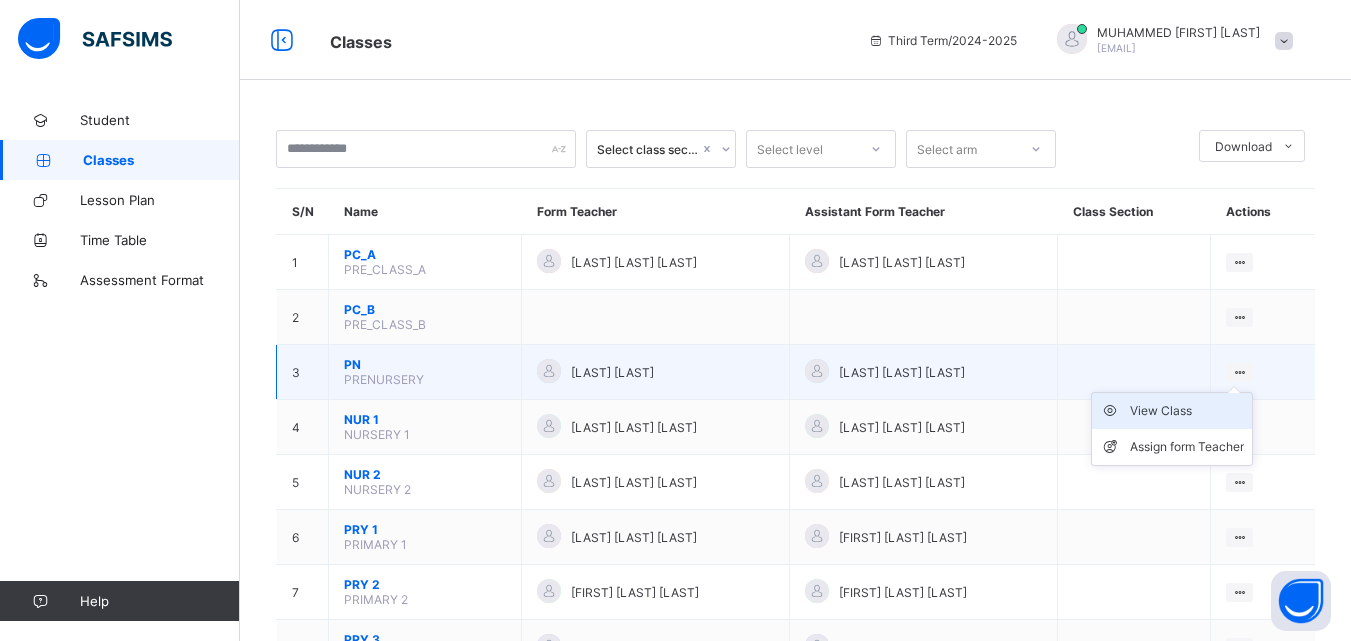click on "View Class" at bounding box center [1187, 411] 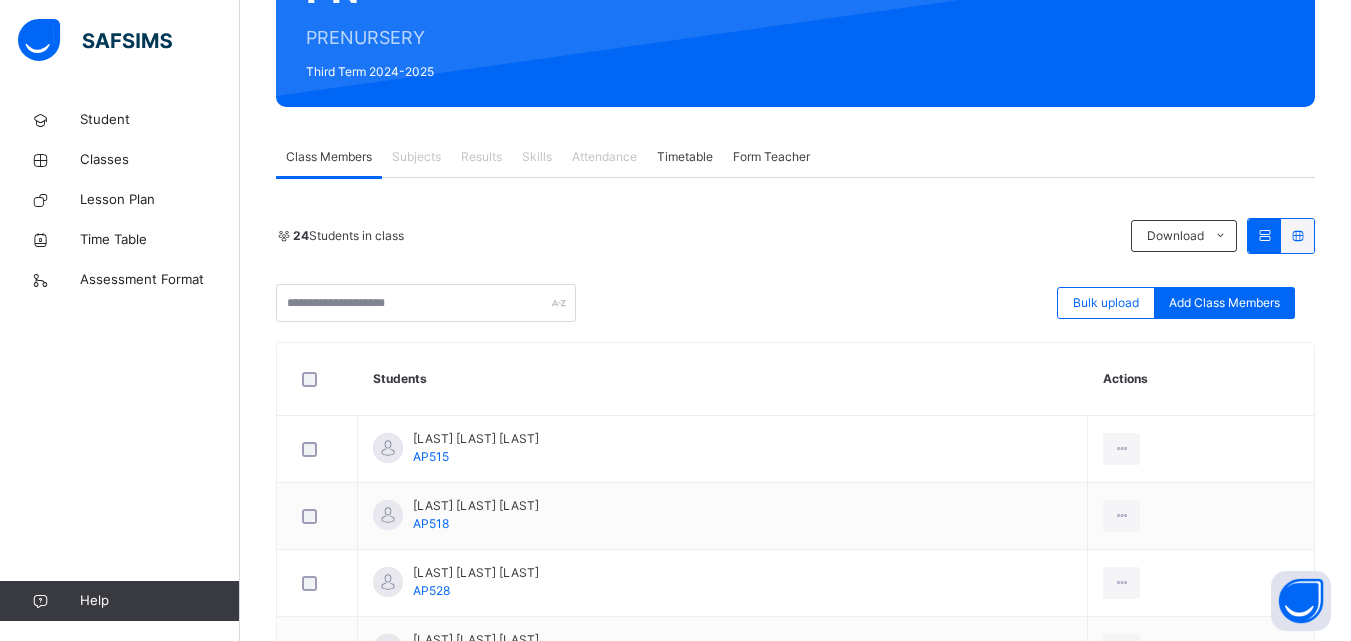 scroll, scrollTop: 243, scrollLeft: 0, axis: vertical 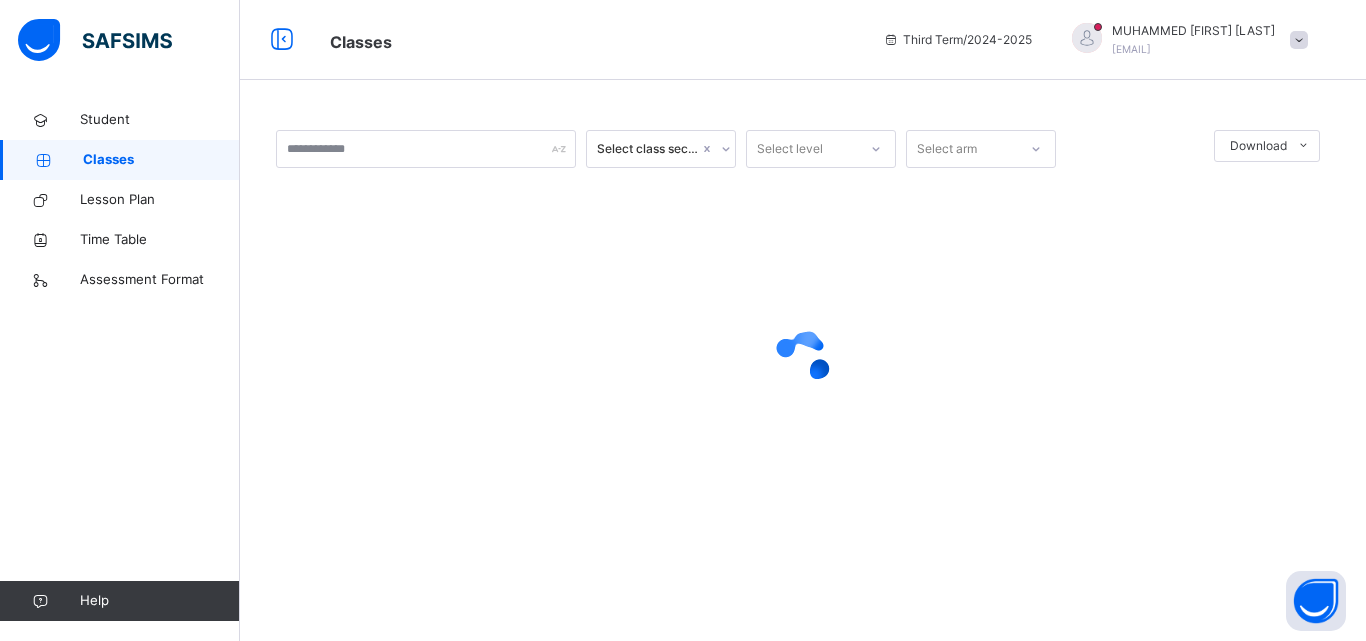 click on "Classes" at bounding box center [161, 160] 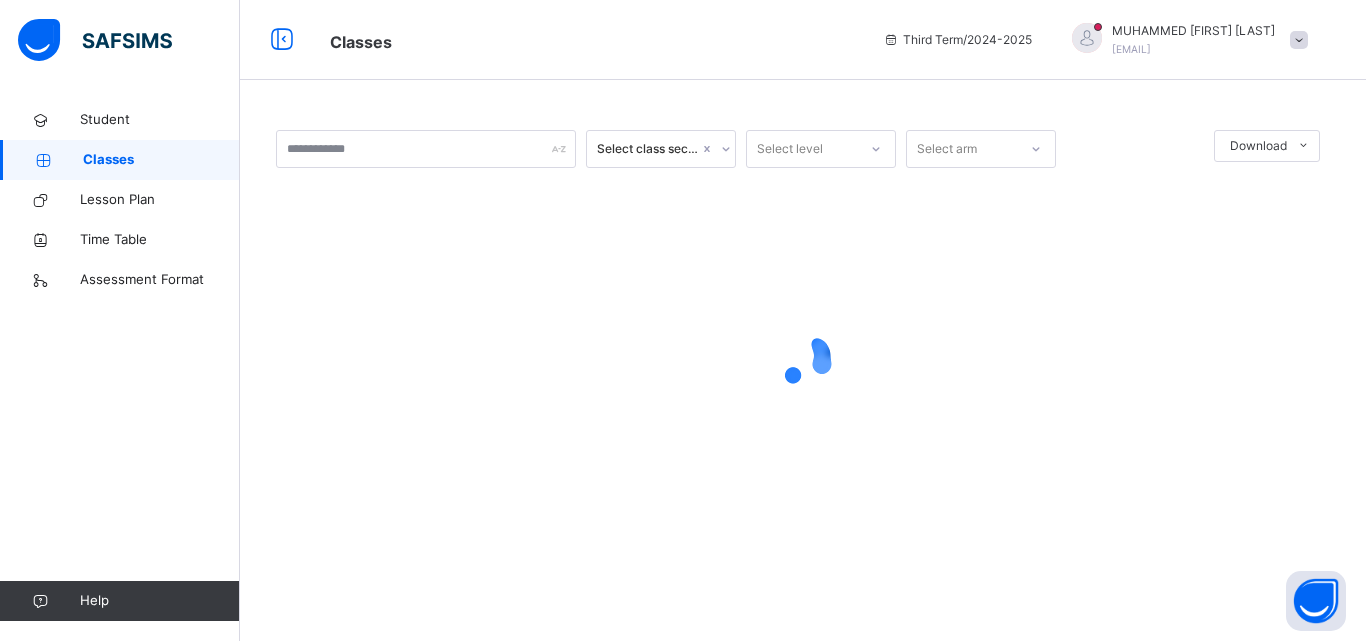click on "Classes" at bounding box center (161, 160) 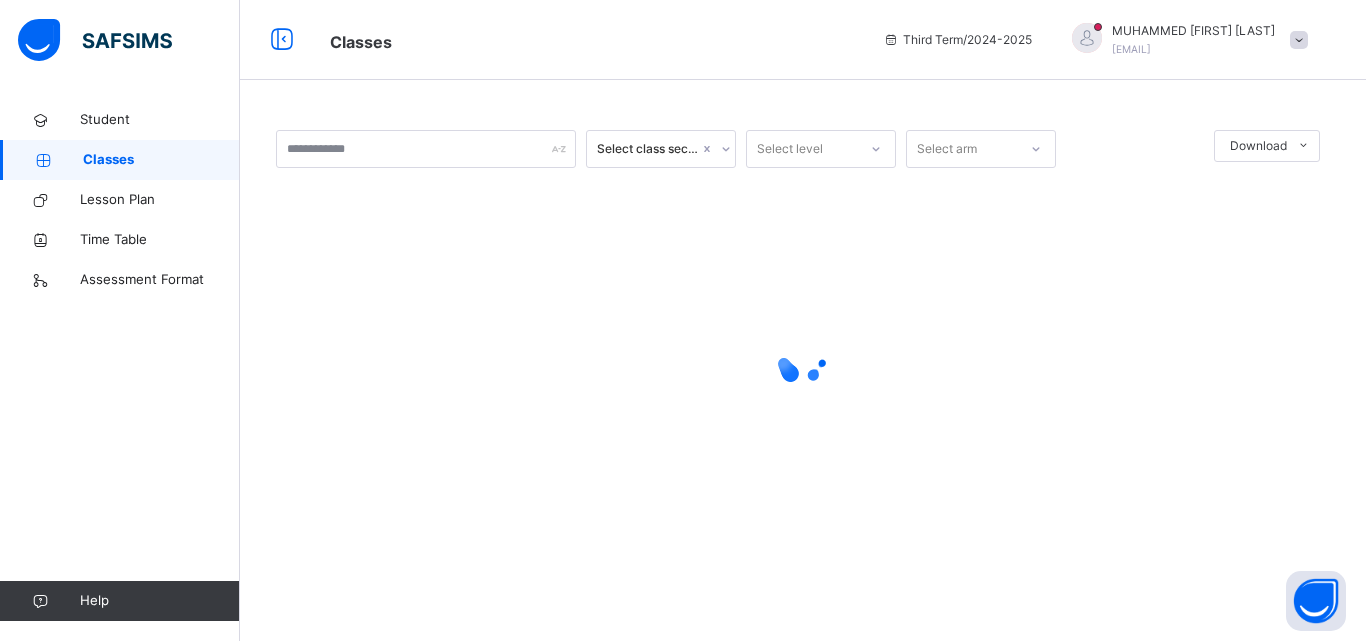 click on "Classes" at bounding box center (161, 160) 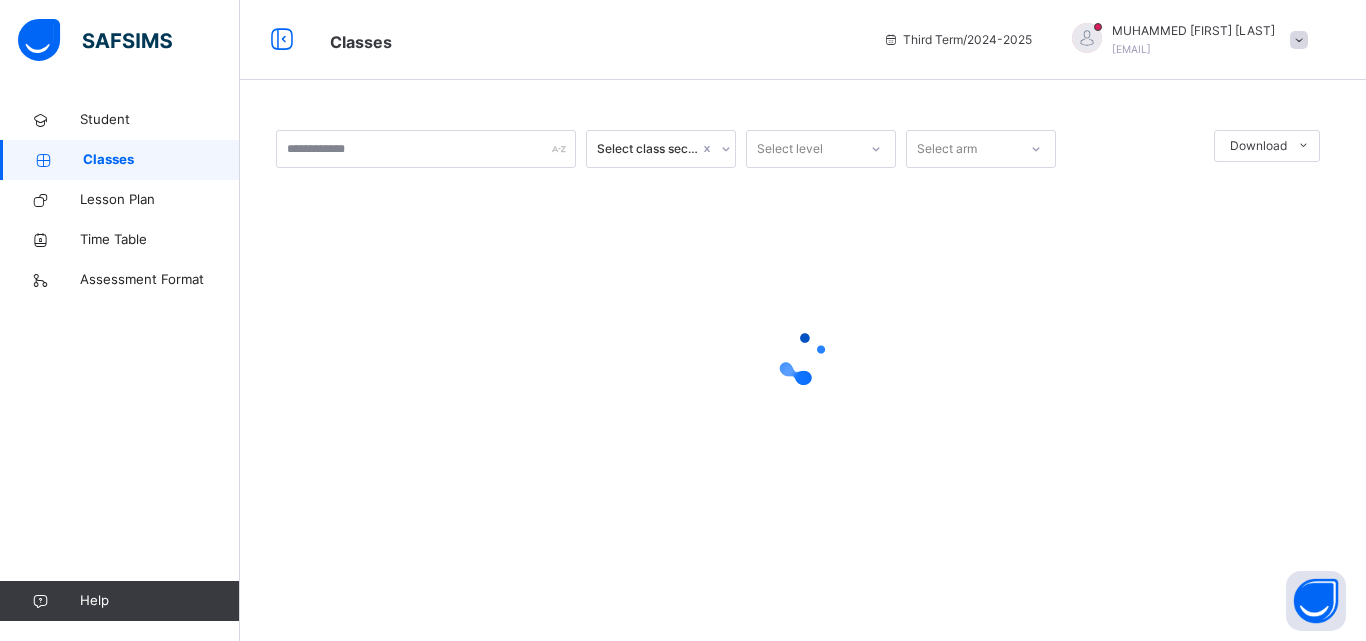 click on "Classes" at bounding box center (161, 160) 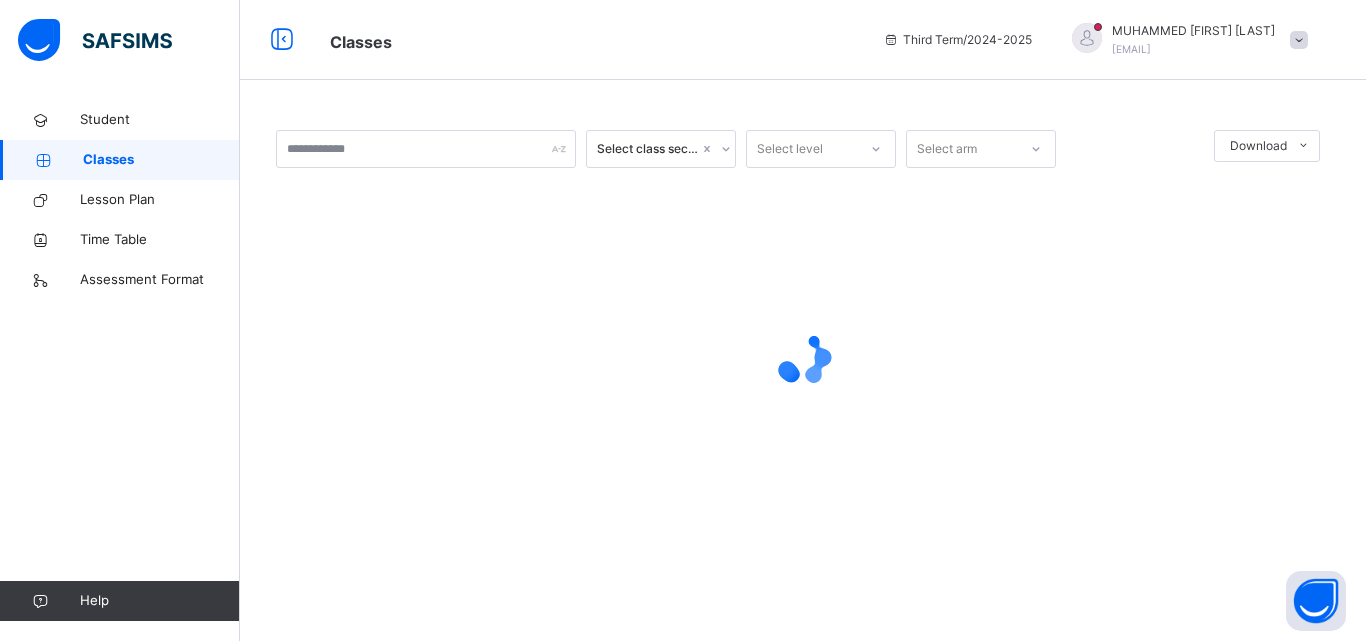 click on "Classes" at bounding box center [161, 160] 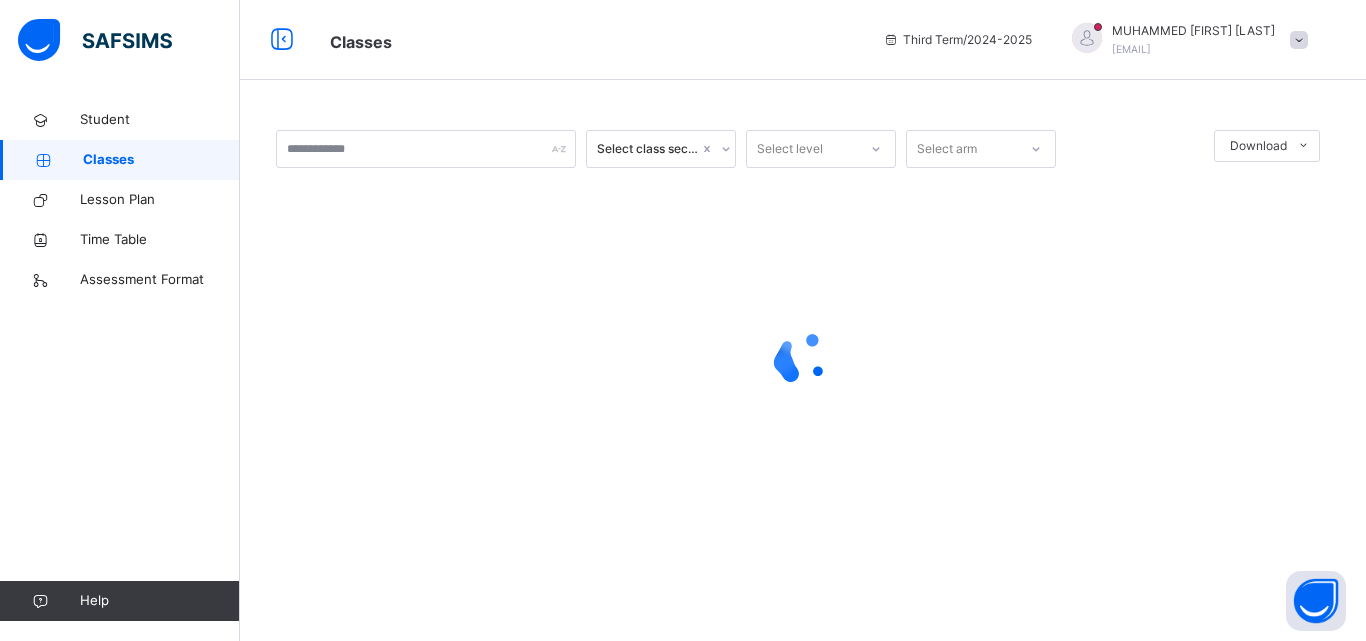 click on "Classes" at bounding box center [161, 160] 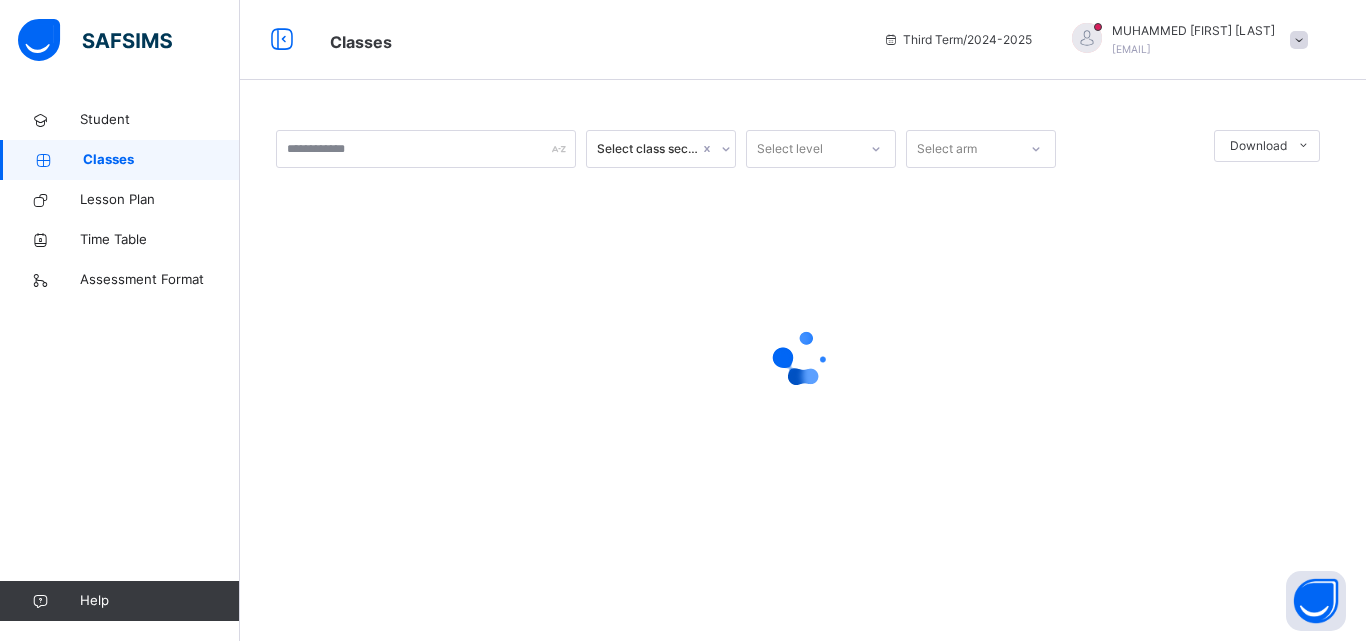 click on "Classes" at bounding box center [161, 160] 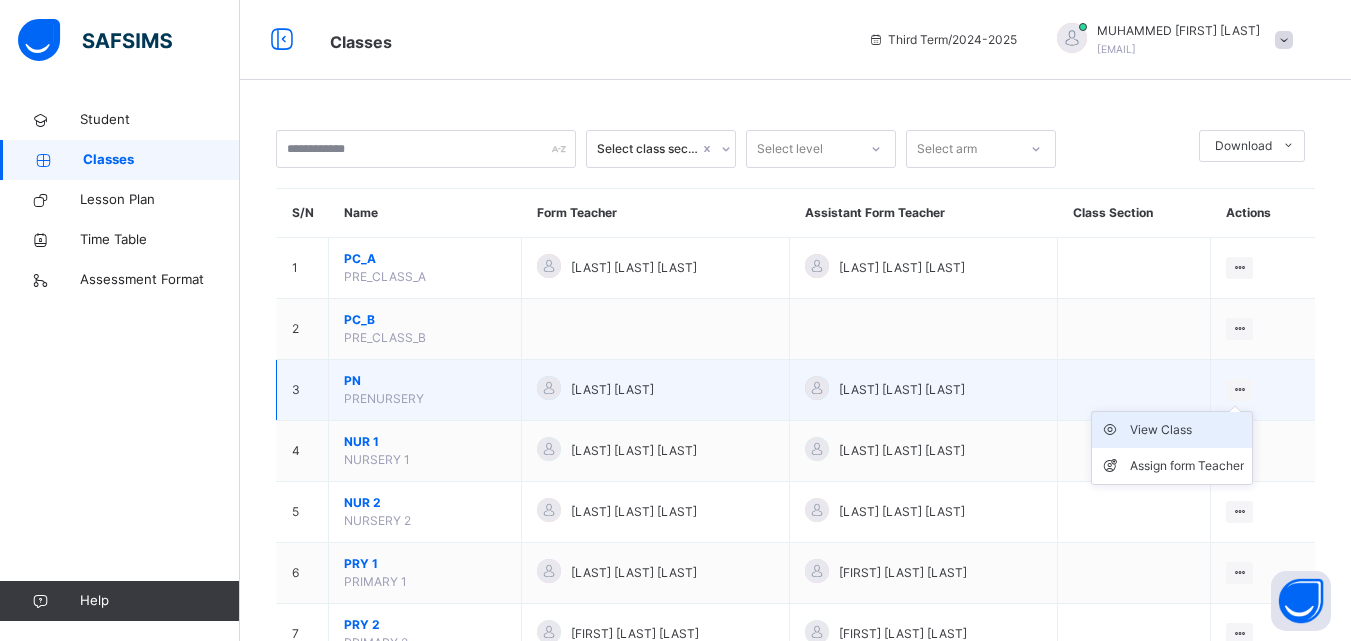 click on "View Class" at bounding box center [1187, 430] 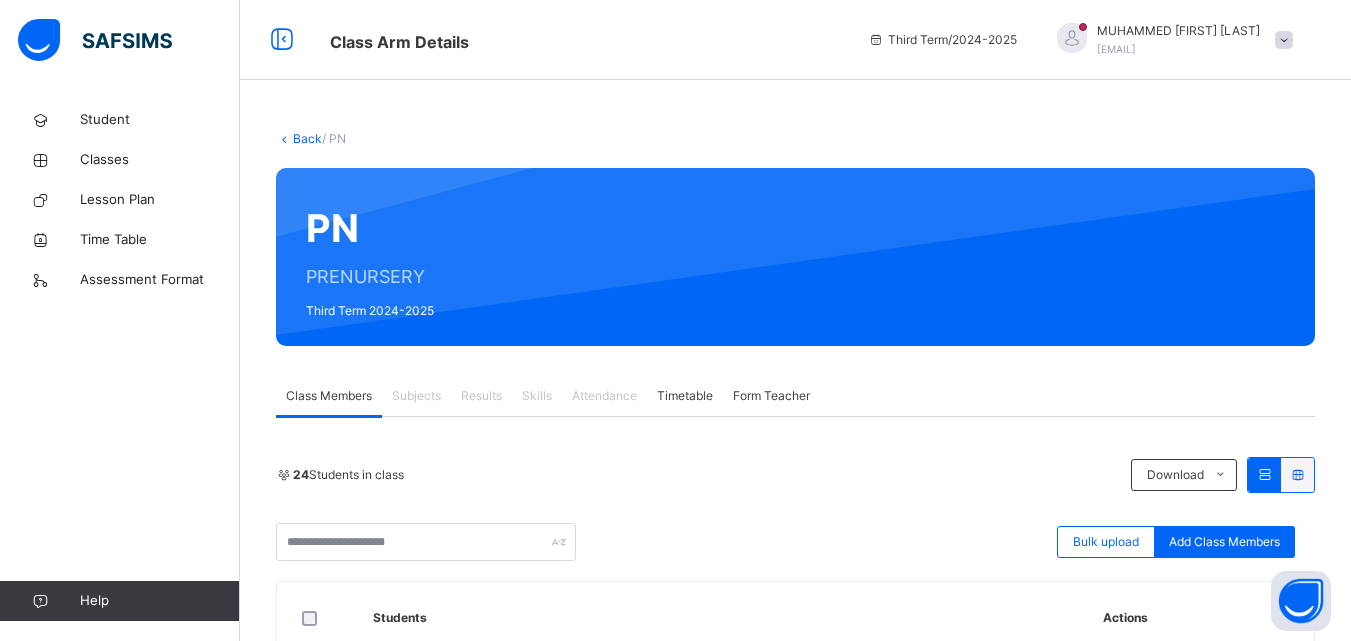 scroll, scrollTop: 560, scrollLeft: 0, axis: vertical 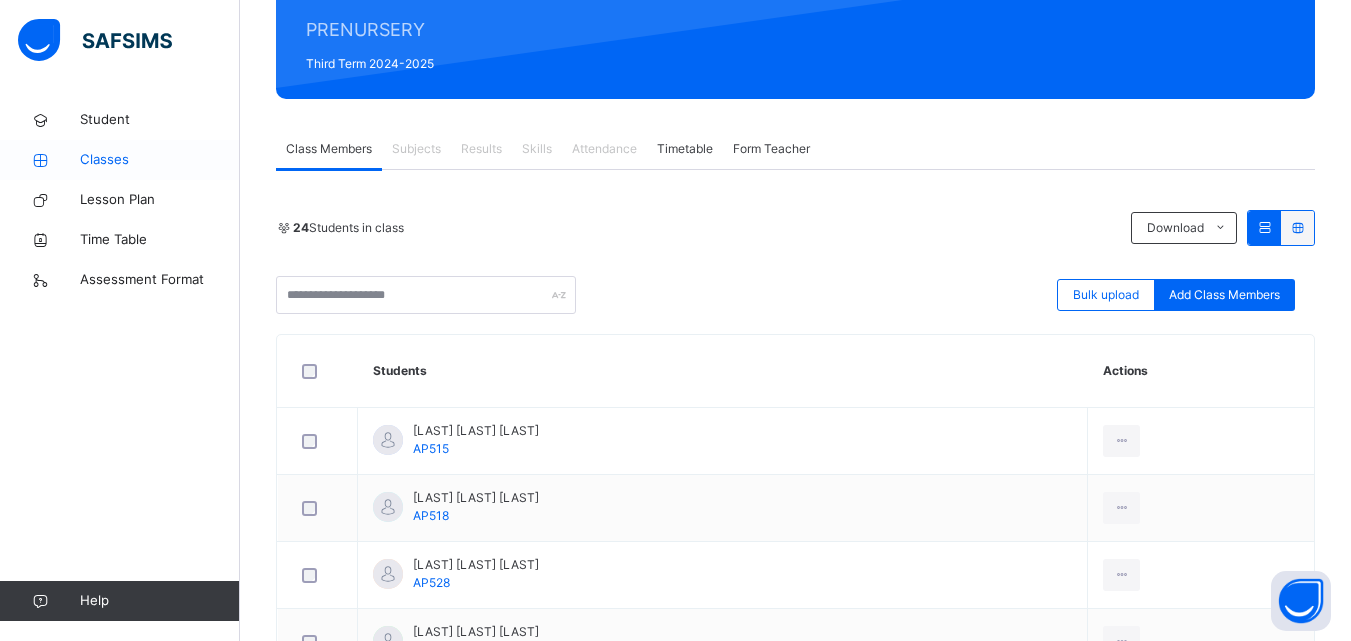 click on "Classes" at bounding box center (160, 160) 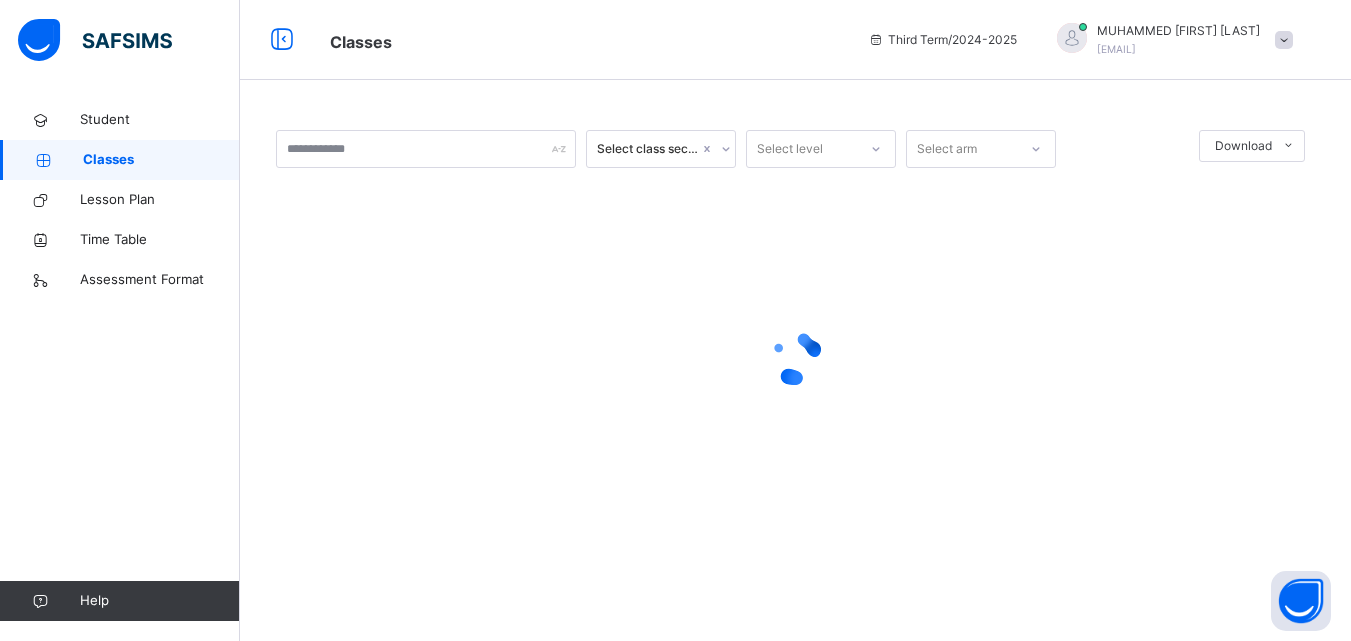 scroll, scrollTop: 0, scrollLeft: 0, axis: both 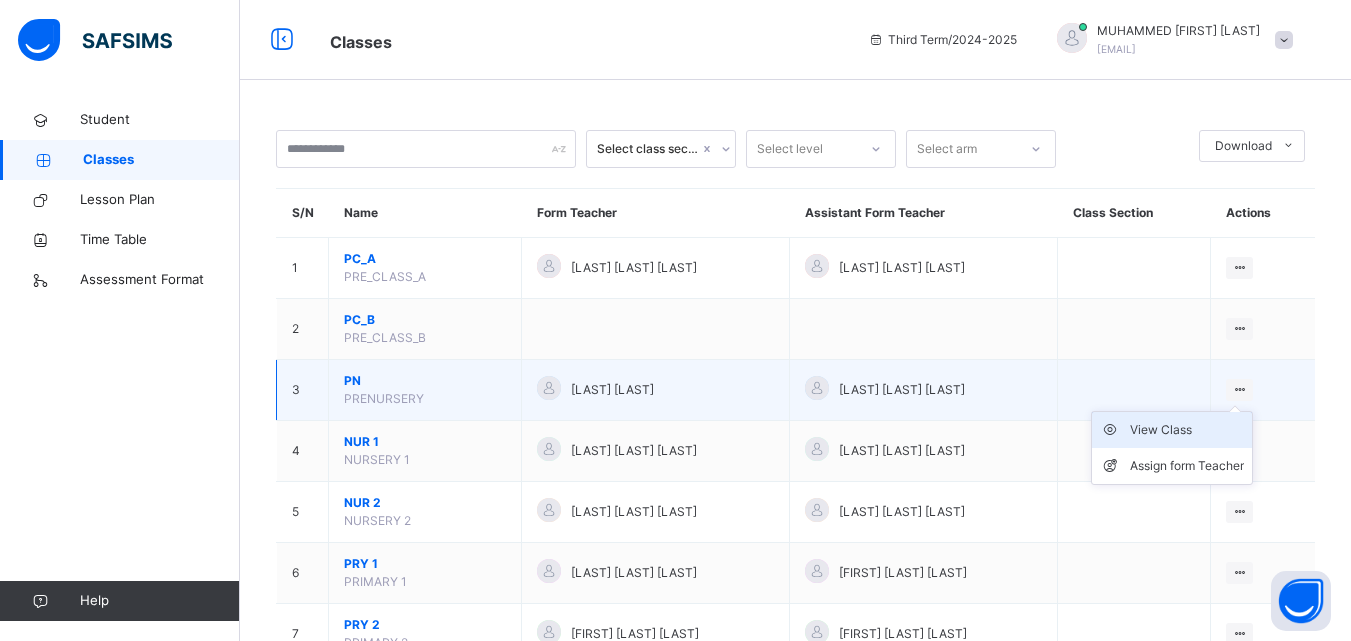click on "View Class" at bounding box center (1187, 430) 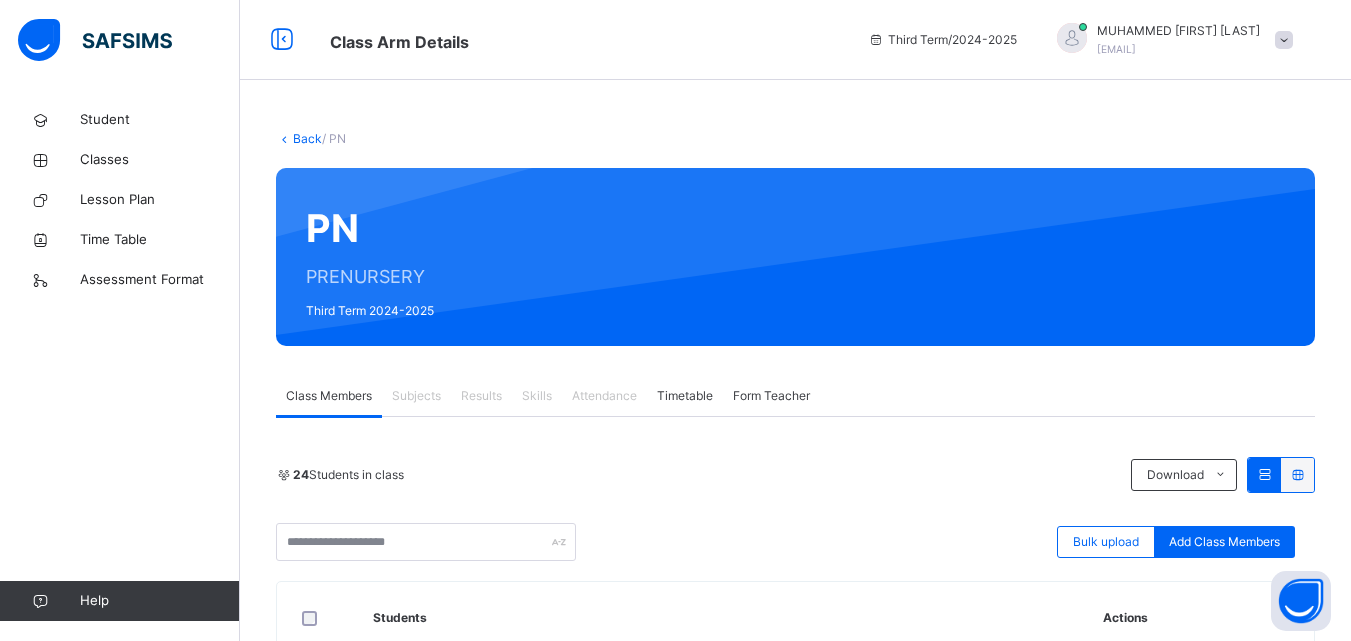 click on "Attendance" at bounding box center (604, 396) 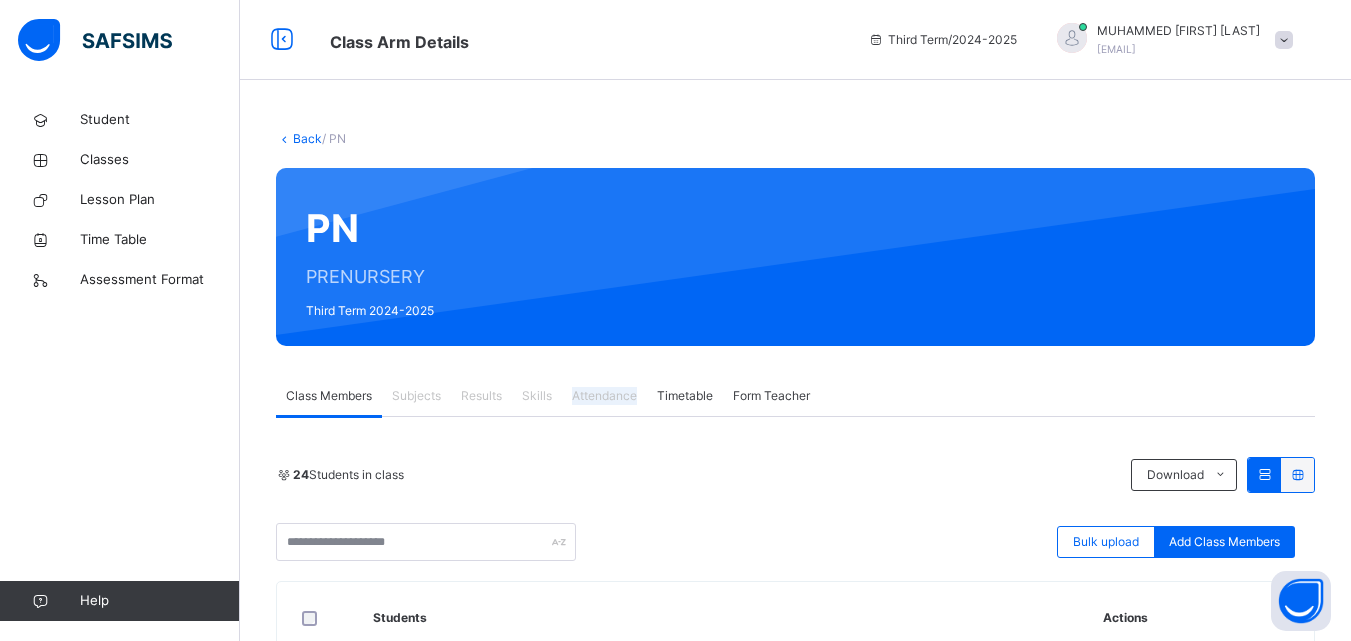 click on "Attendance" at bounding box center (604, 396) 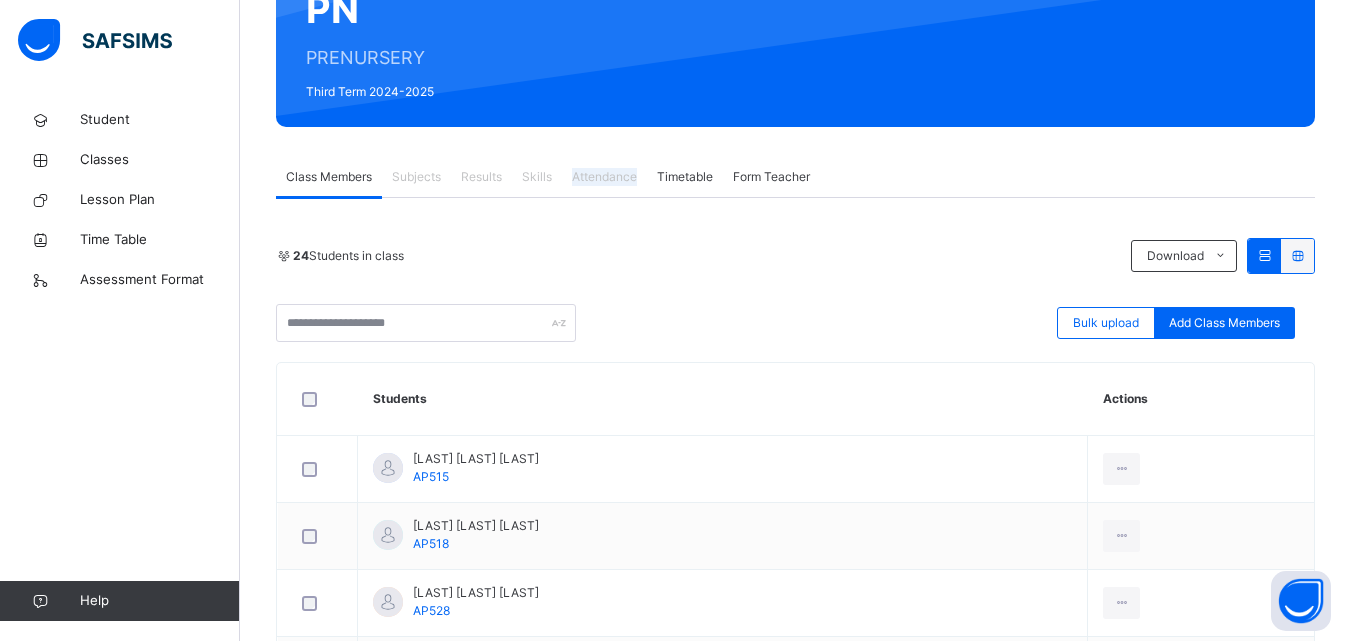 scroll, scrollTop: 223, scrollLeft: 0, axis: vertical 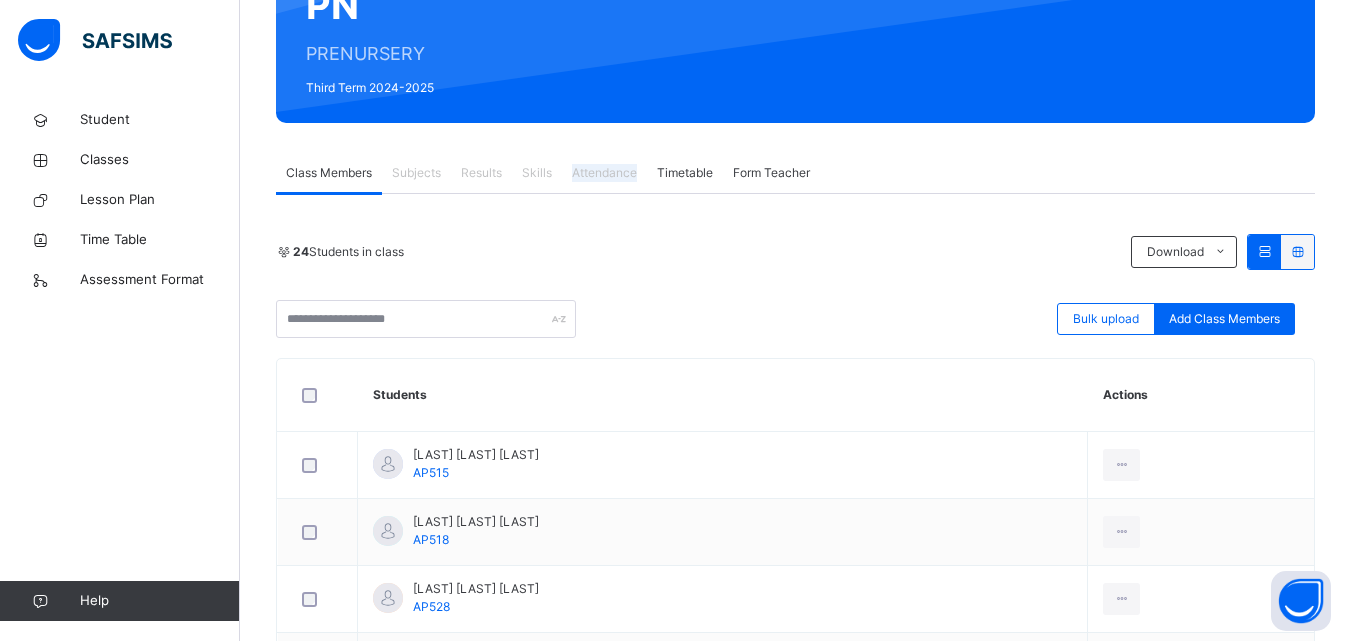 click on "Attendance" at bounding box center (604, 173) 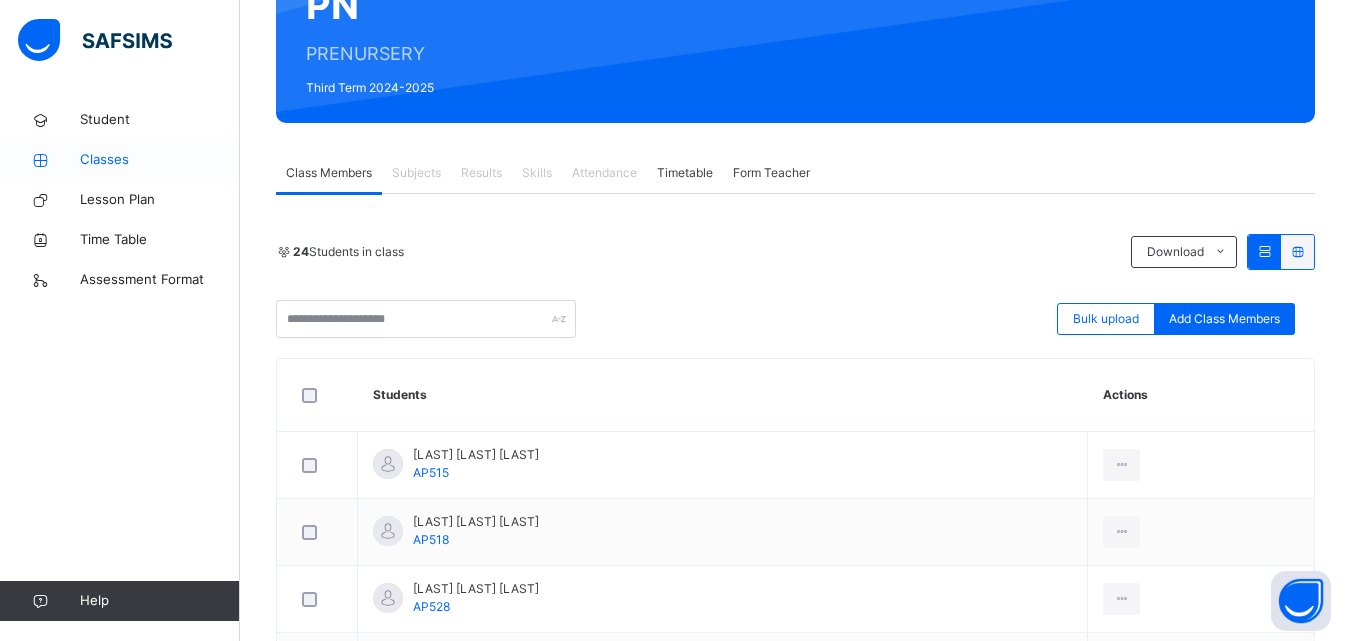 click on "Classes" at bounding box center [160, 160] 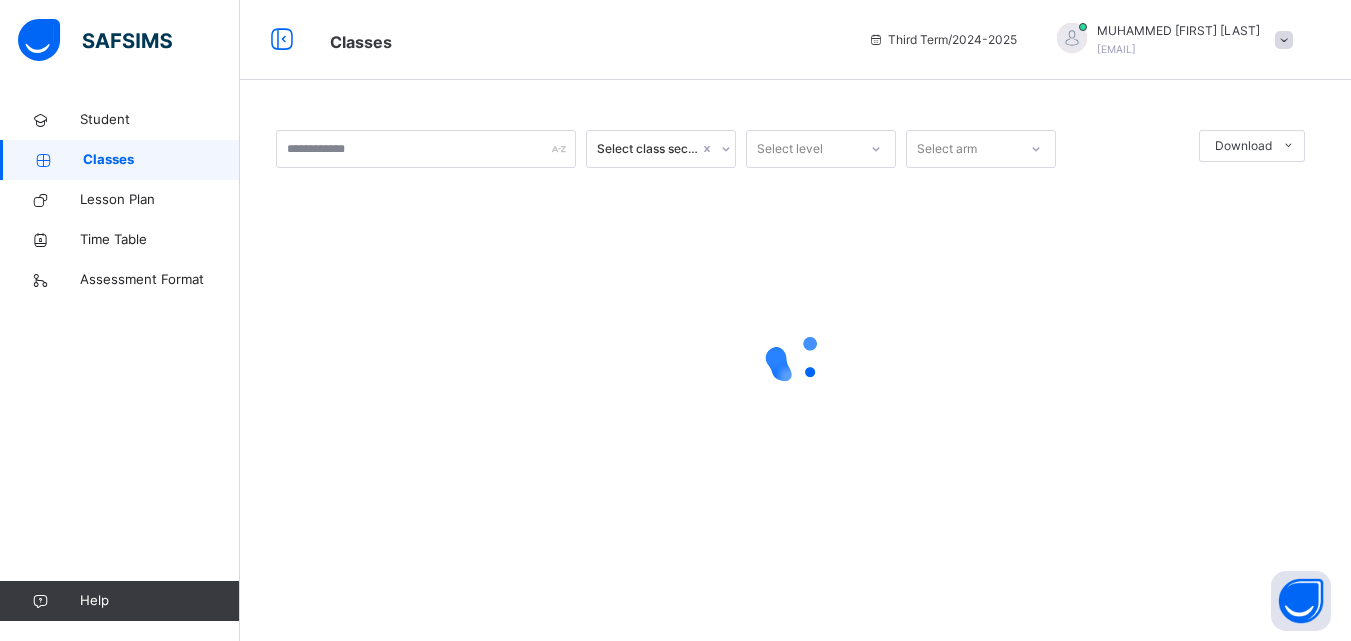 scroll, scrollTop: 0, scrollLeft: 0, axis: both 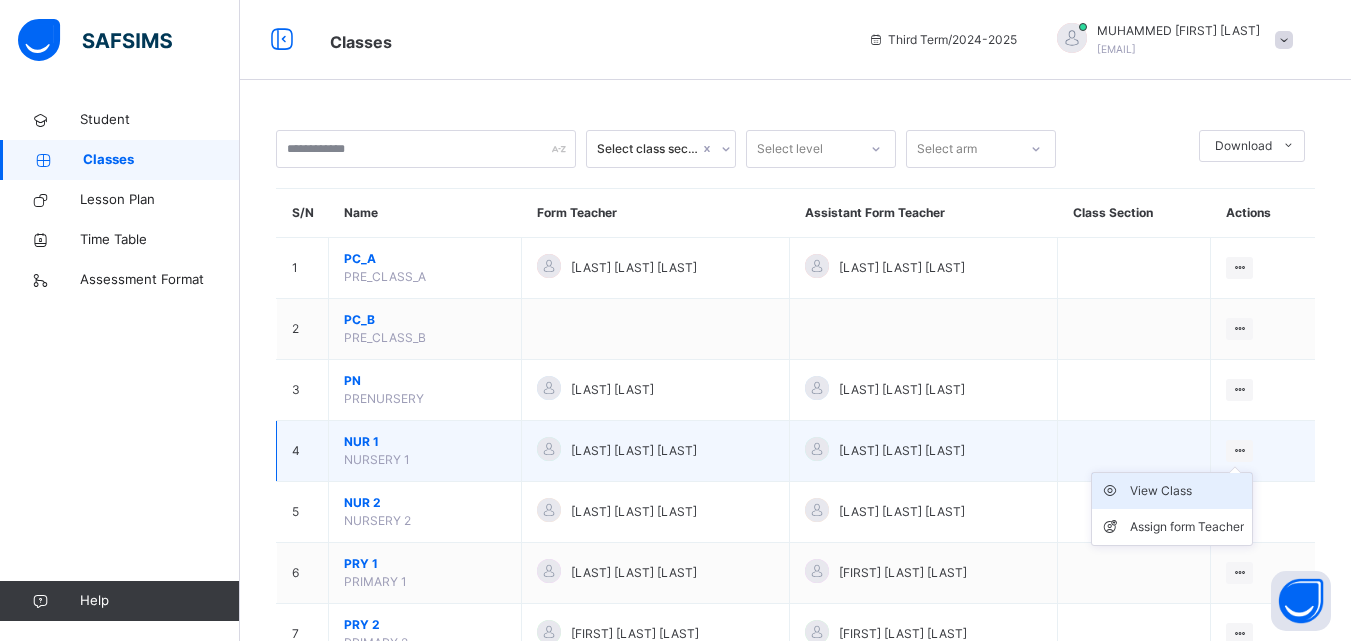 click on "View Class" at bounding box center [1187, 491] 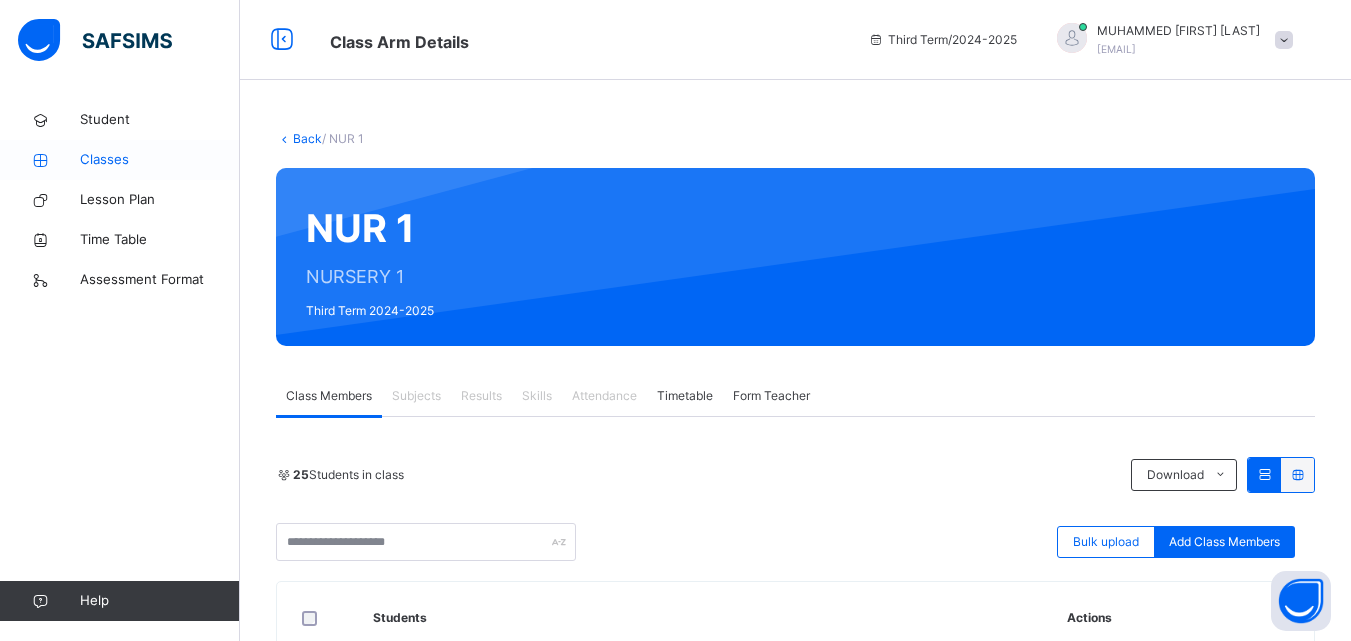 click on "Classes" at bounding box center [160, 160] 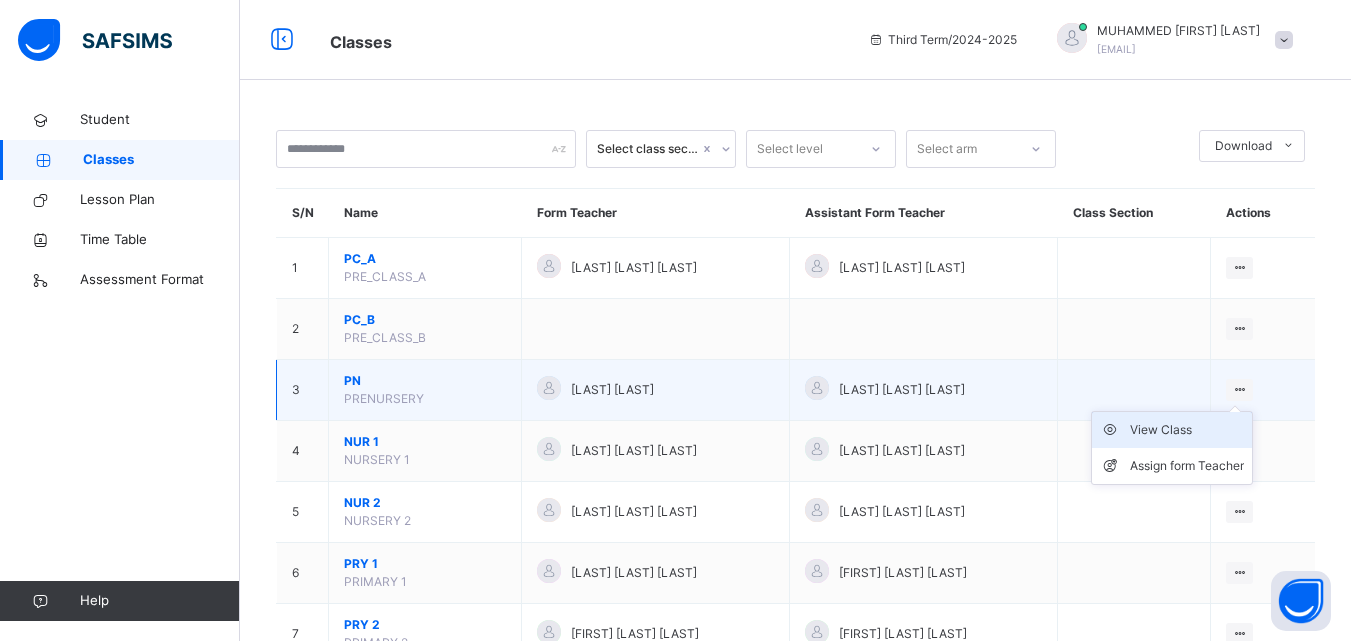 click on "View Class" at bounding box center (1187, 430) 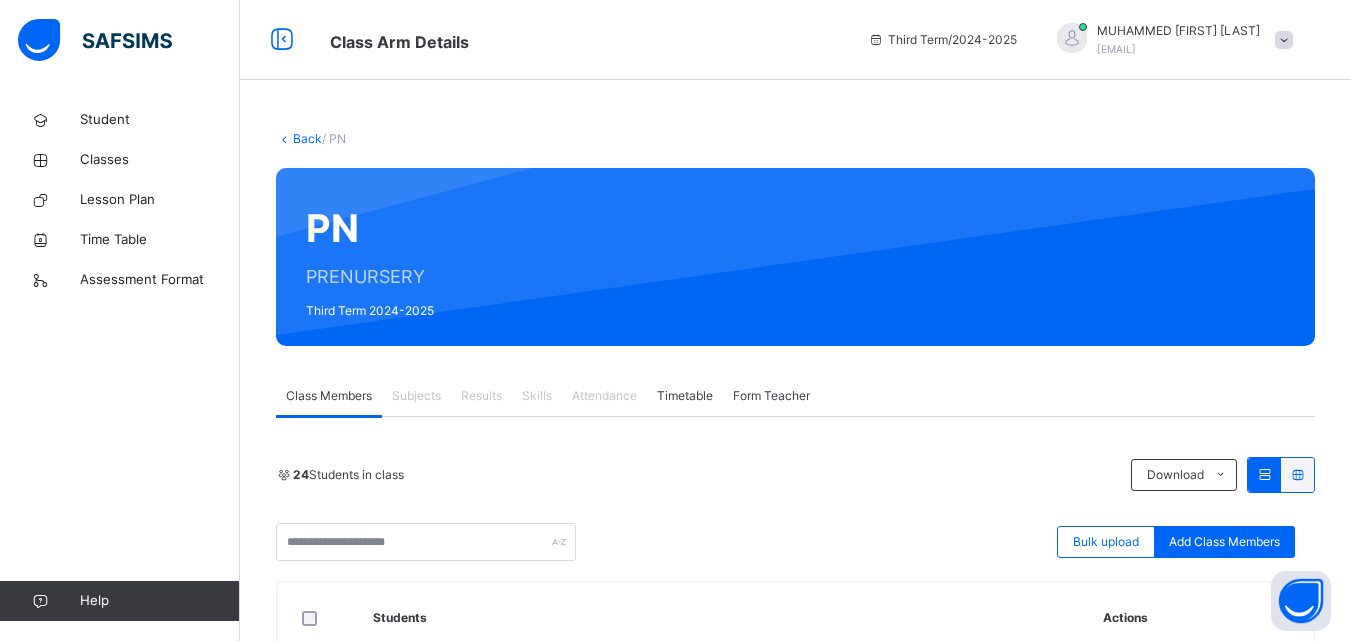 click at bounding box center (1284, 40) 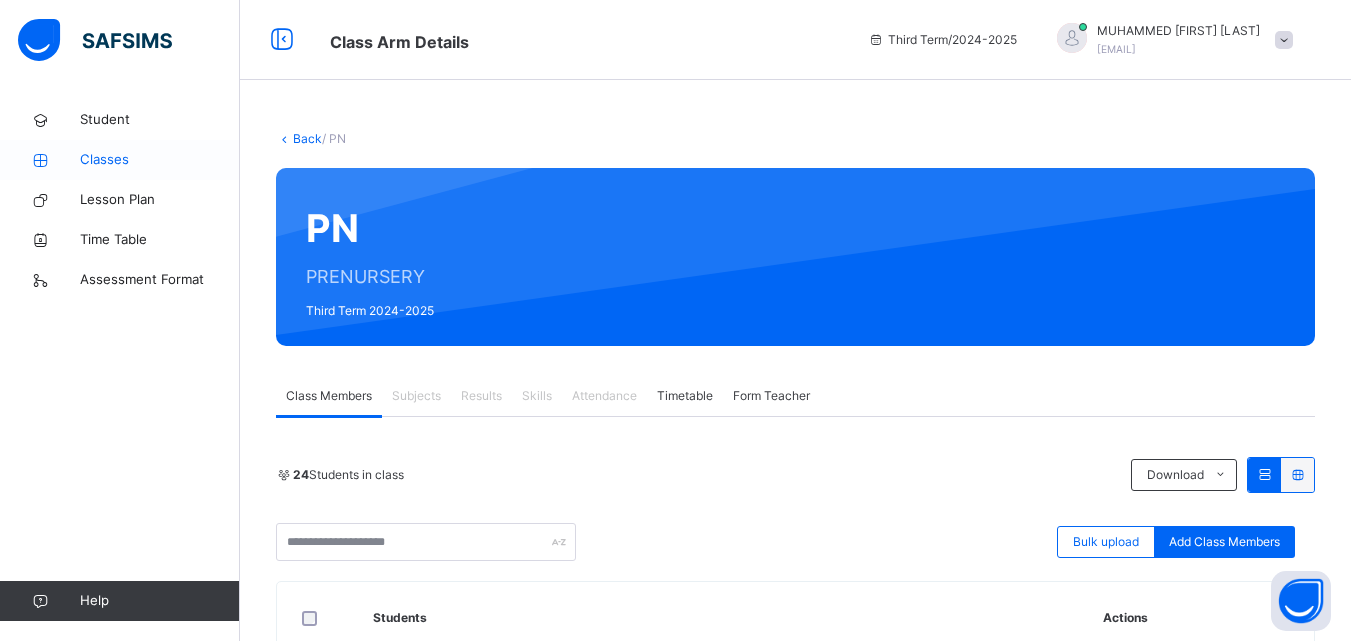 click on "Classes" at bounding box center (160, 160) 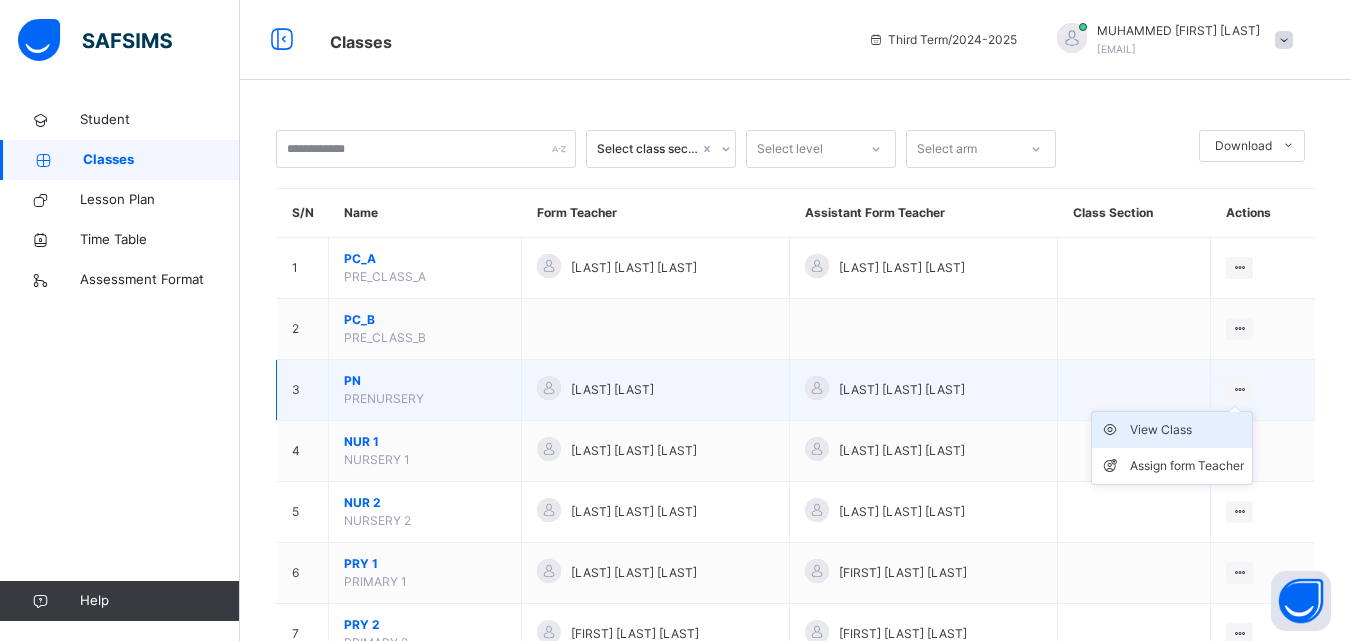click on "View Class" at bounding box center (1187, 430) 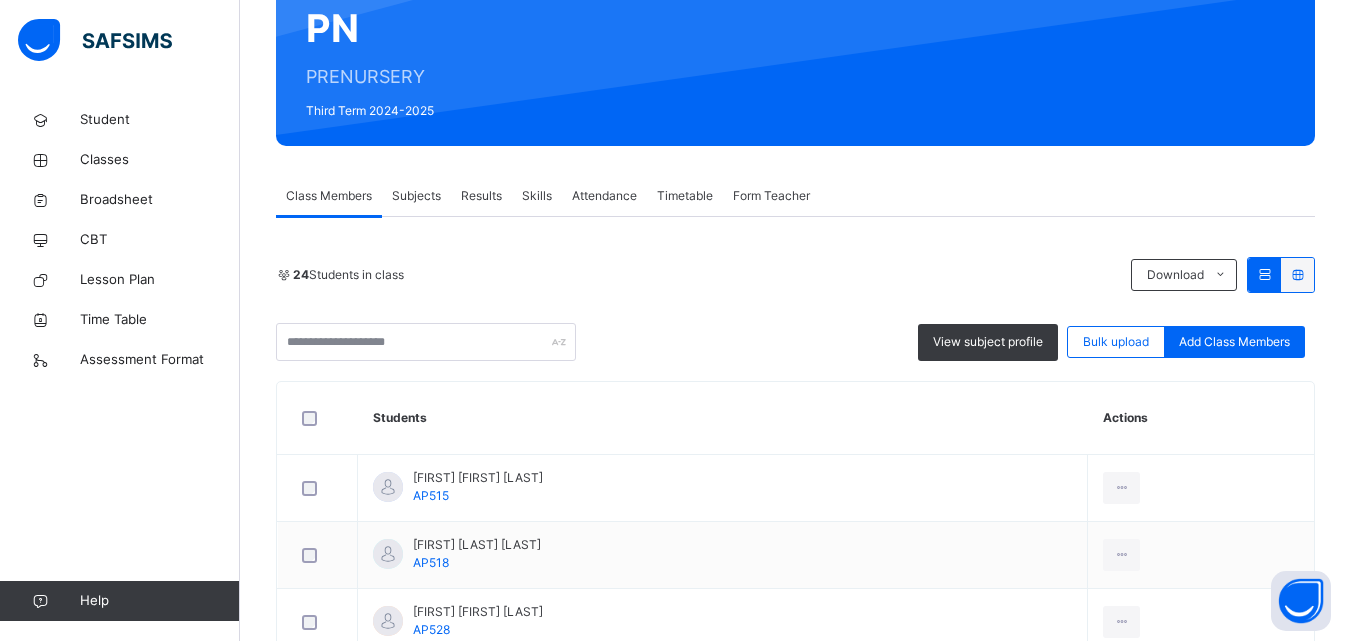 scroll, scrollTop: 200, scrollLeft: 0, axis: vertical 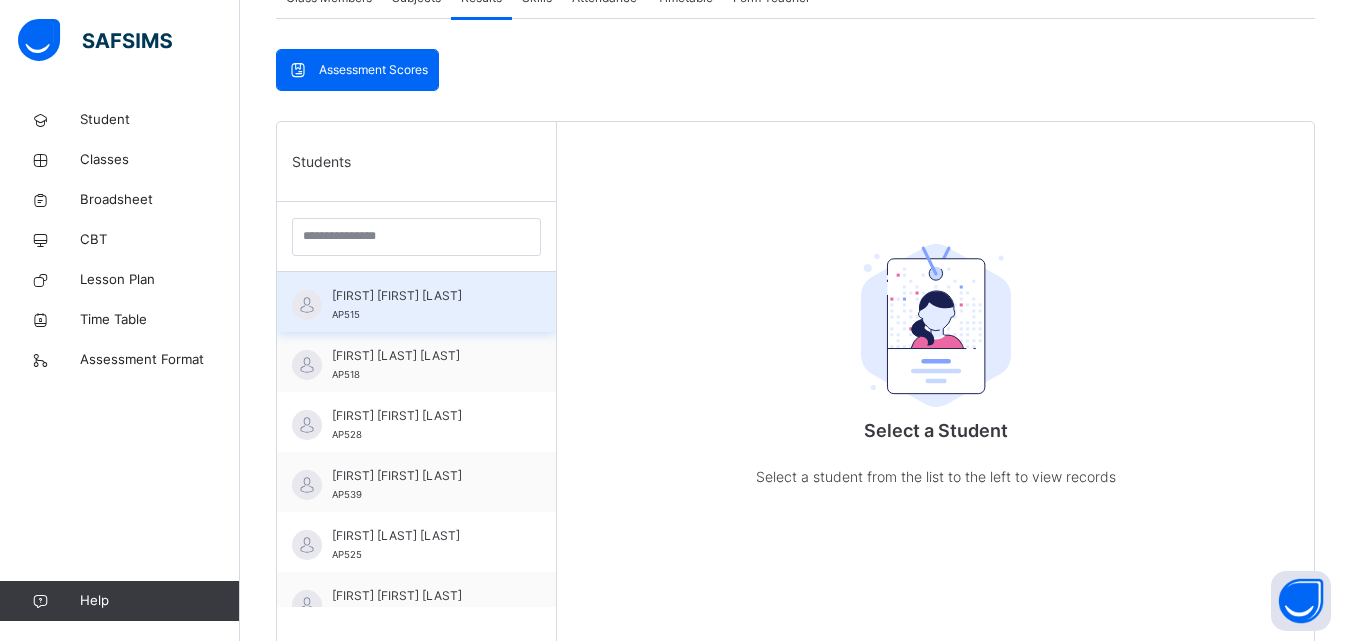 click on "ABDALLAH  ALI IBRAHIM  AP515" at bounding box center [421, 305] 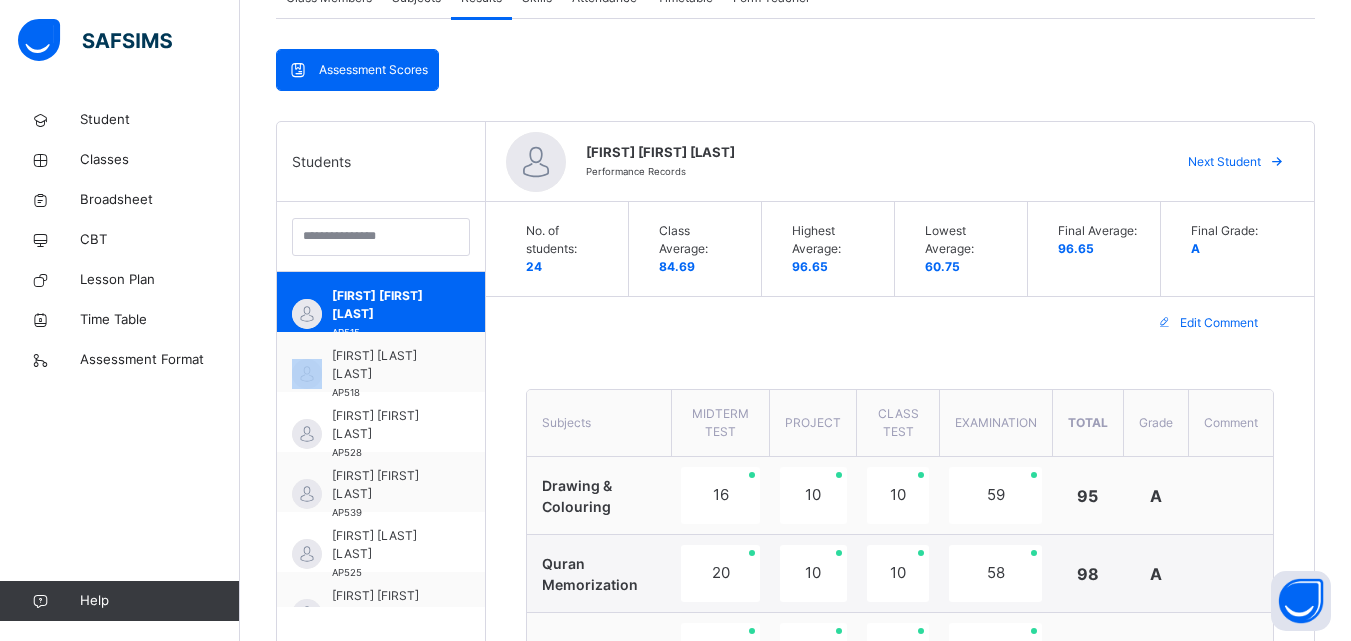 type on "**********" 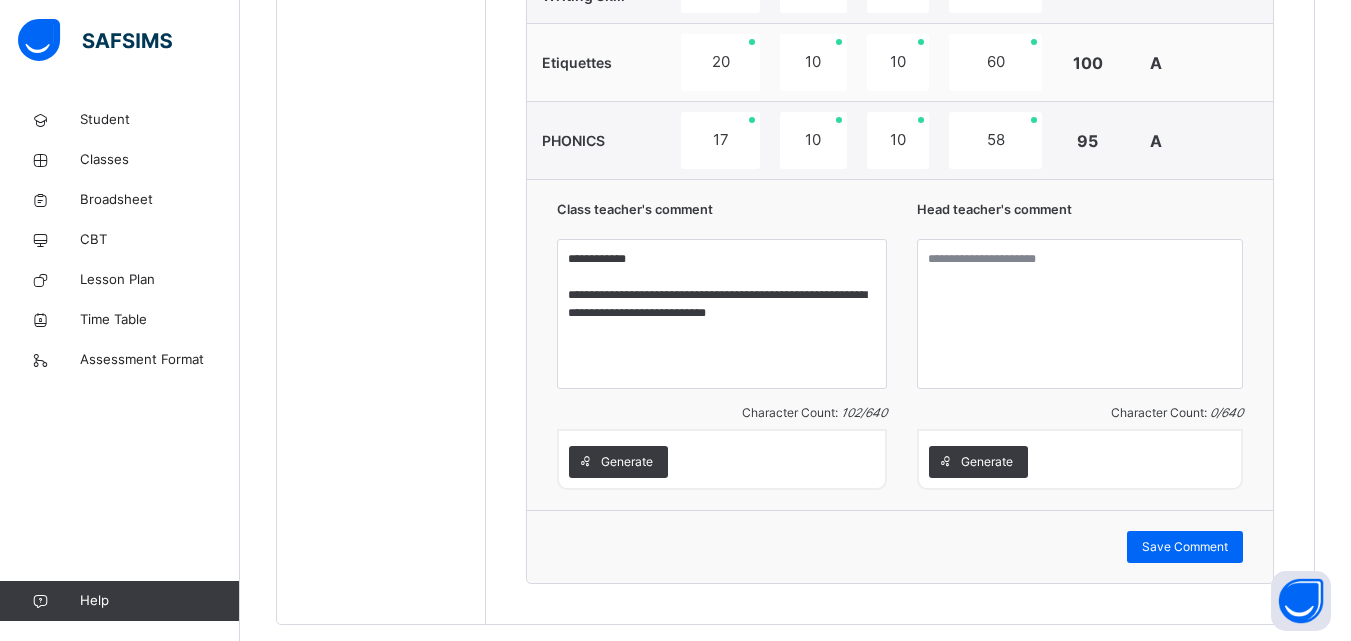 scroll, scrollTop: 1499, scrollLeft: 0, axis: vertical 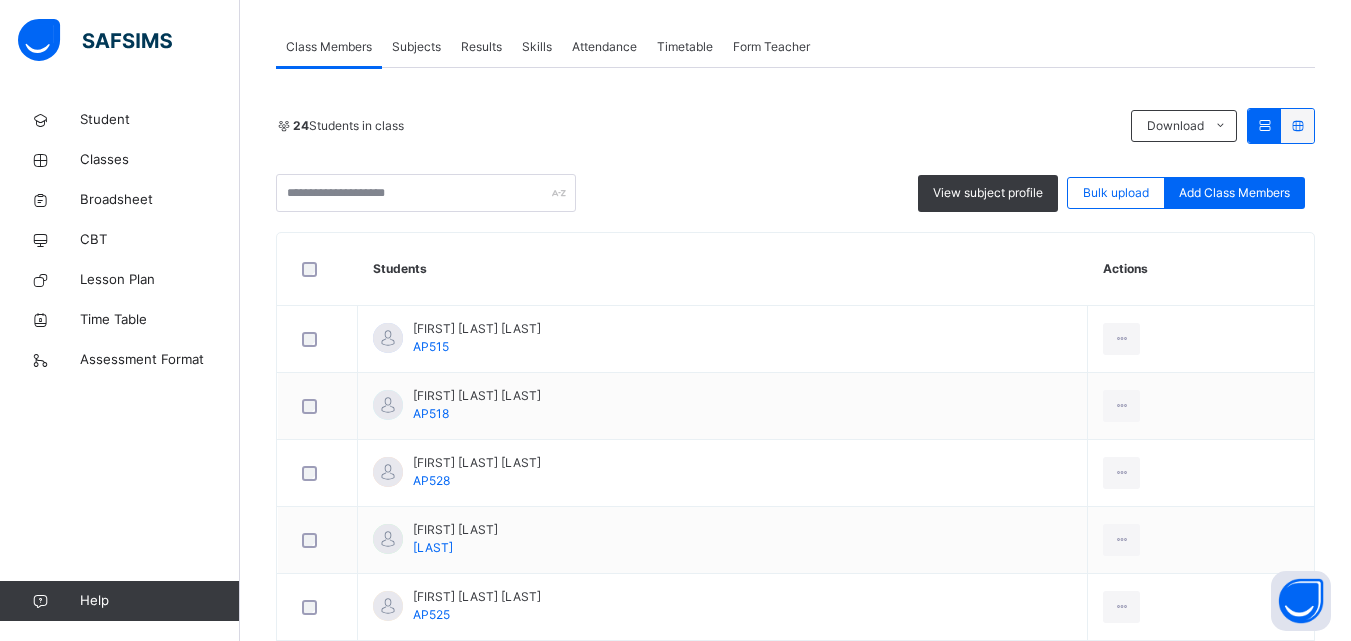 click on "Results" at bounding box center [481, 47] 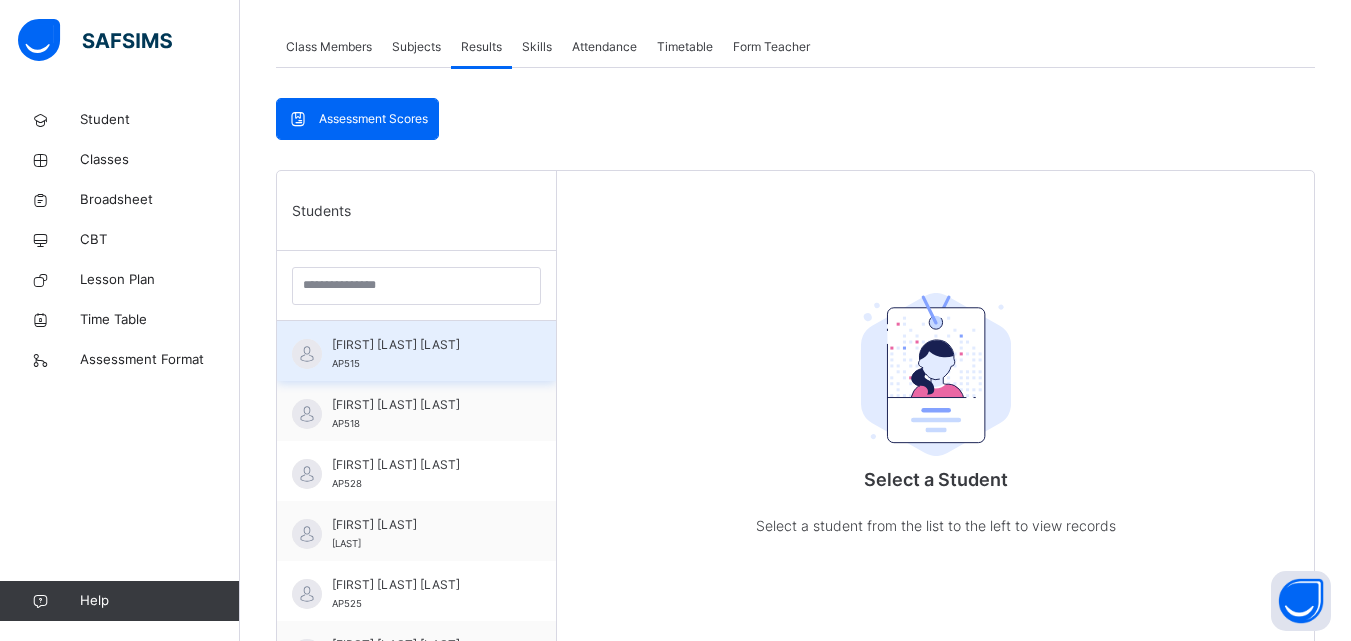 click on "ABDALLAH  ALI IBRAHIM" at bounding box center (421, 345) 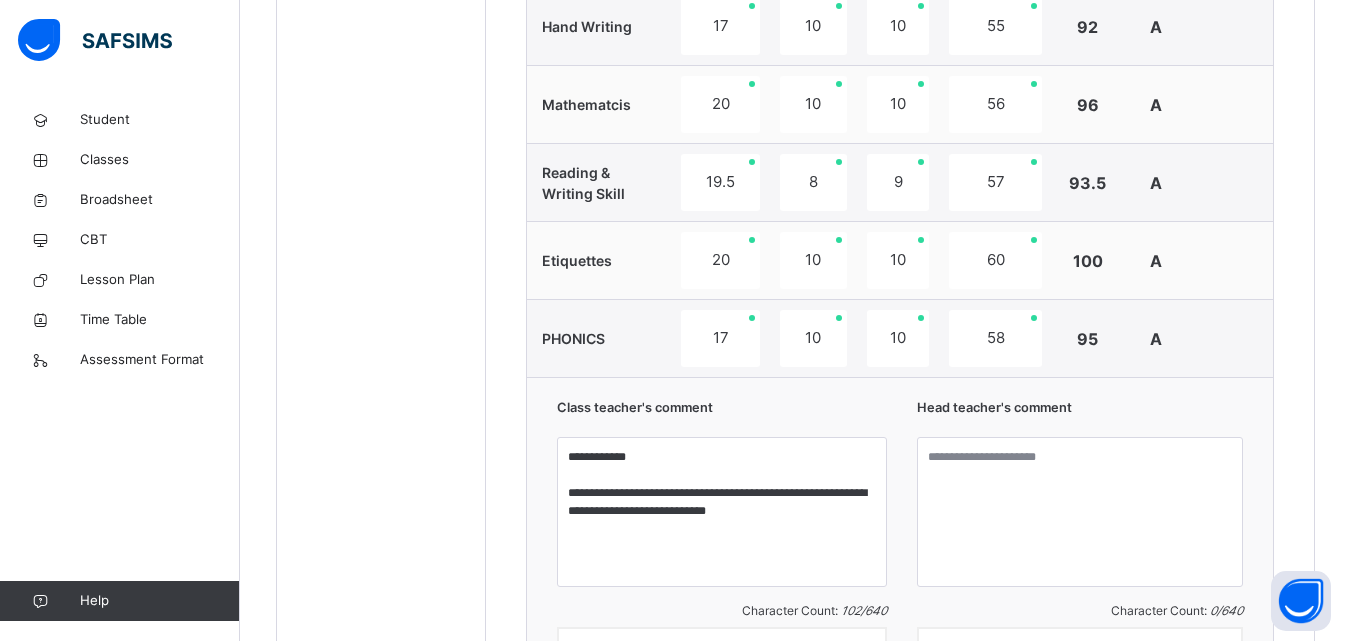 scroll, scrollTop: 1261, scrollLeft: 0, axis: vertical 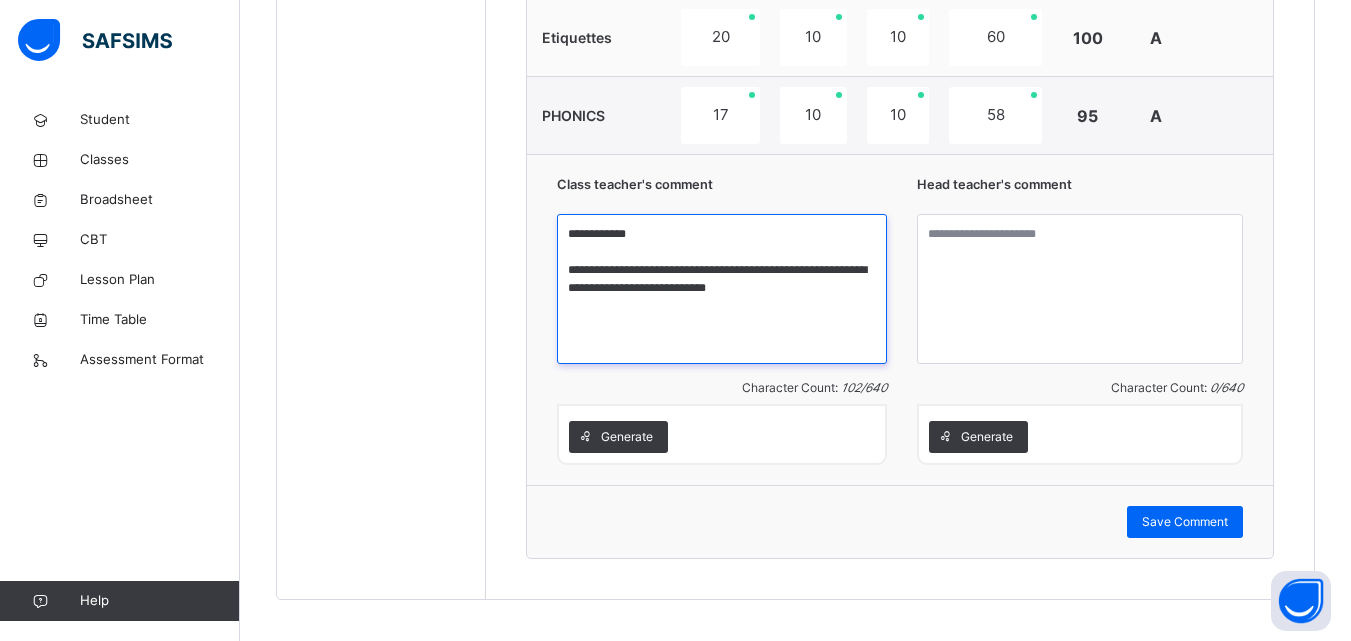 click on "**********" at bounding box center (722, 289) 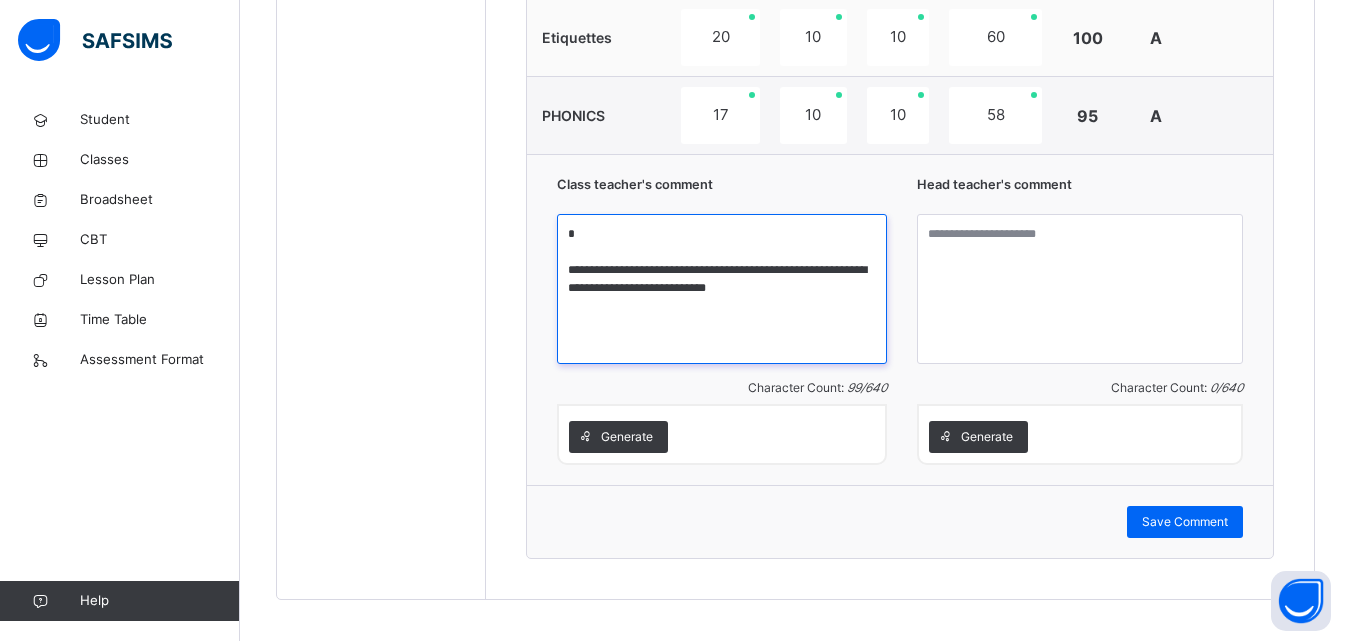 type on "**********" 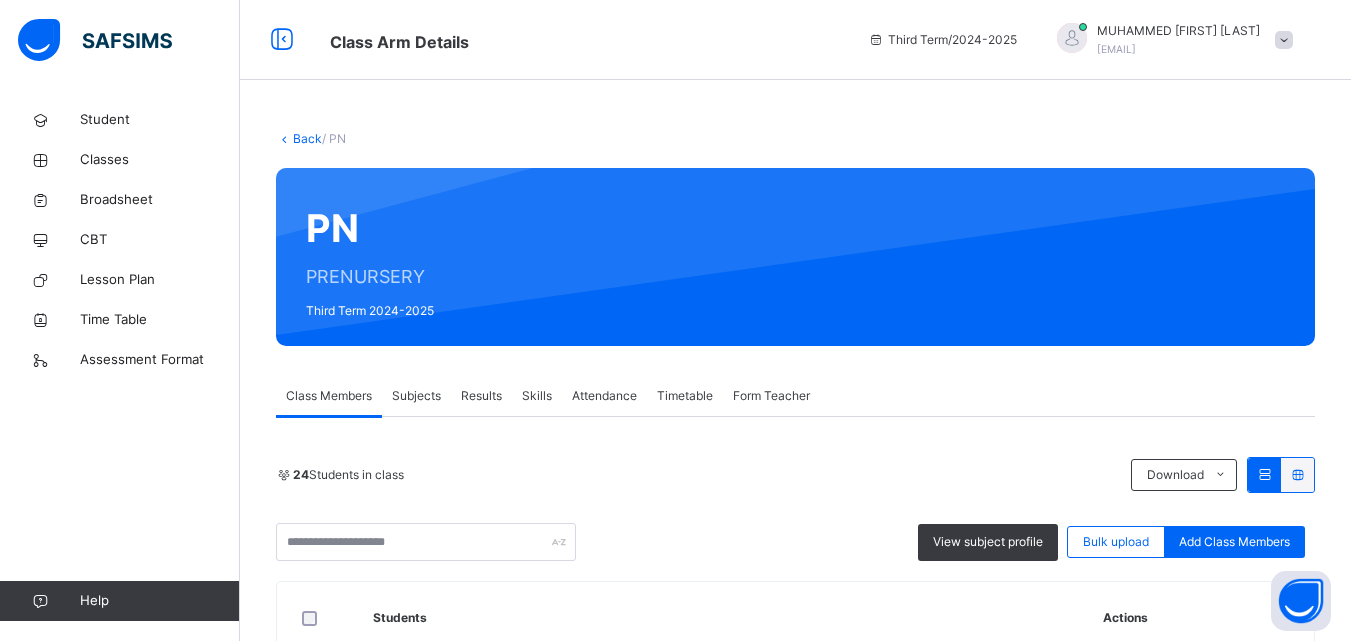 scroll, scrollTop: 0, scrollLeft: 0, axis: both 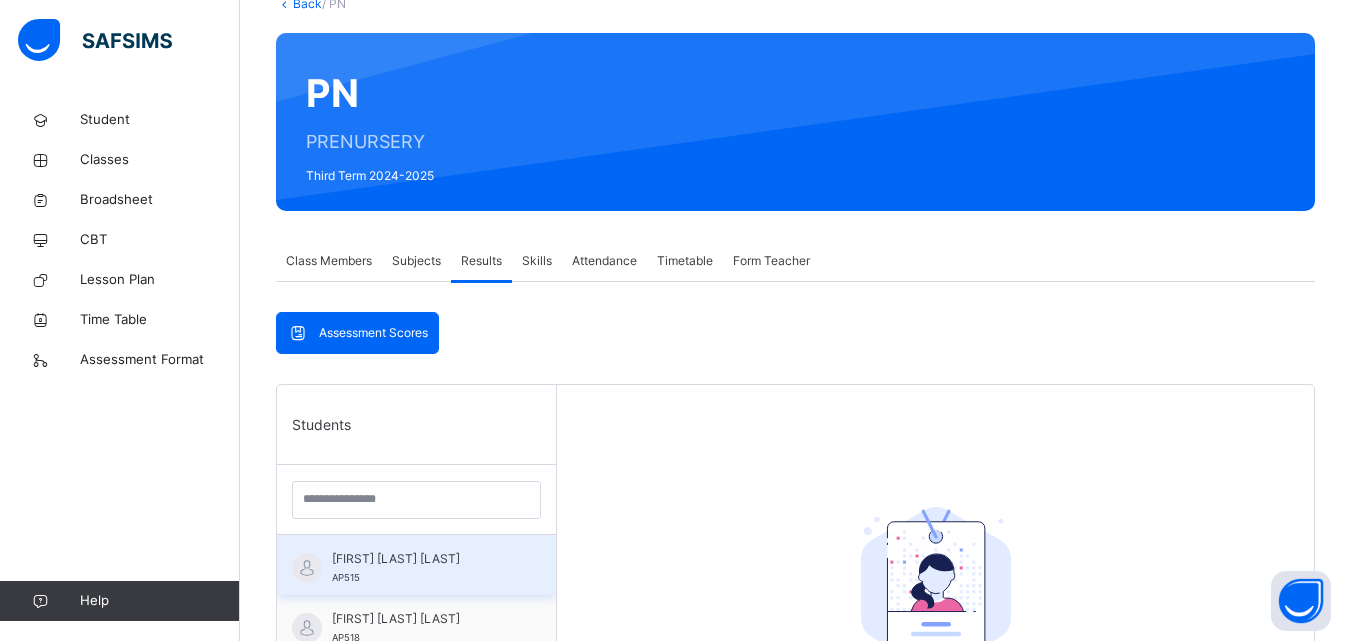 click on "ABDALLAH  ALI IBRAHIM  AP515" at bounding box center [421, 568] 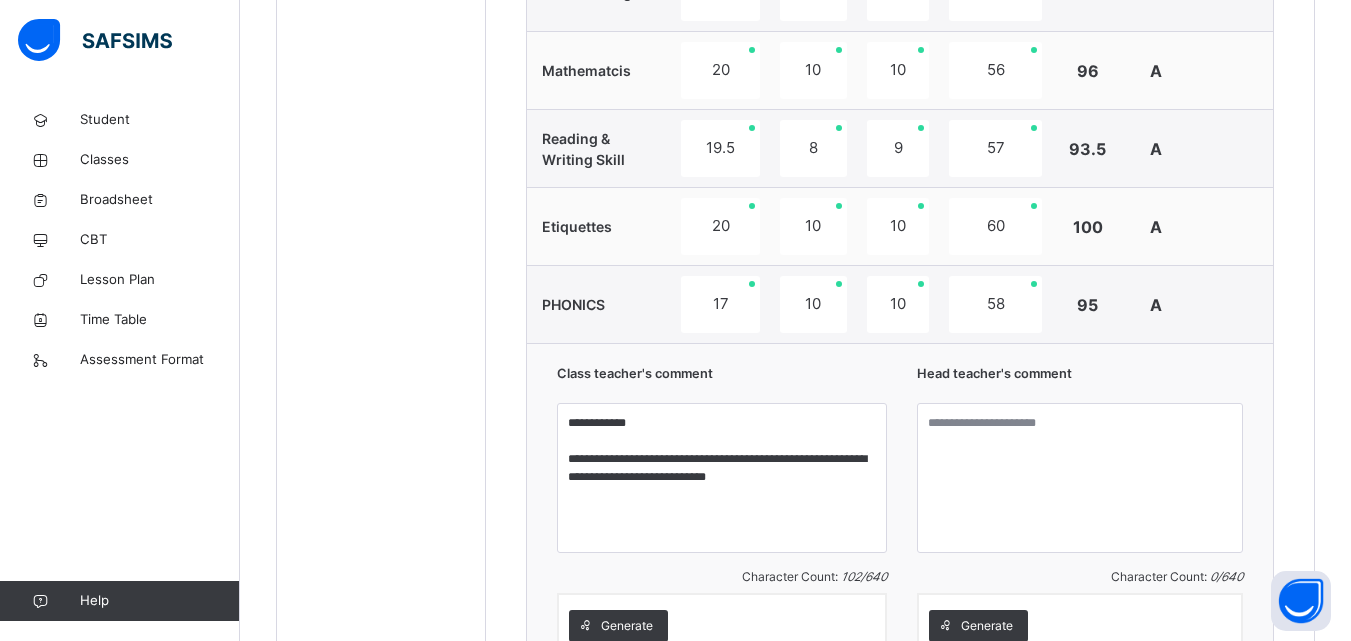 scroll, scrollTop: 1334, scrollLeft: 0, axis: vertical 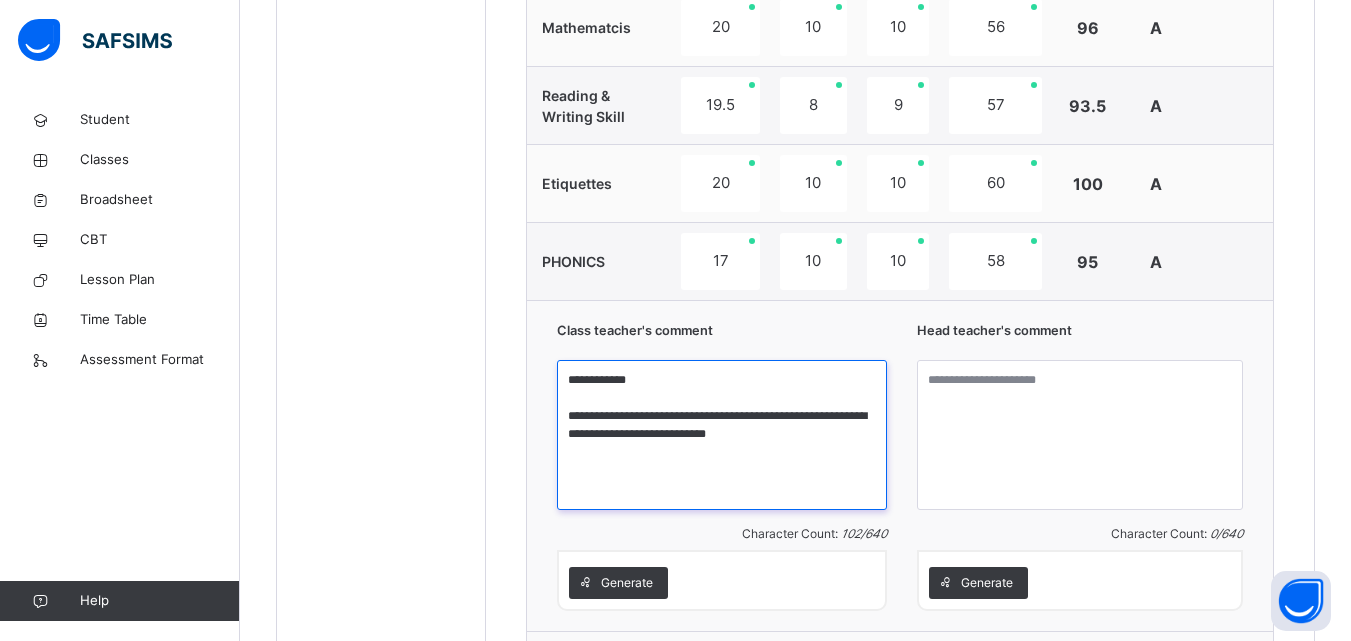click on "**********" at bounding box center (722, 435) 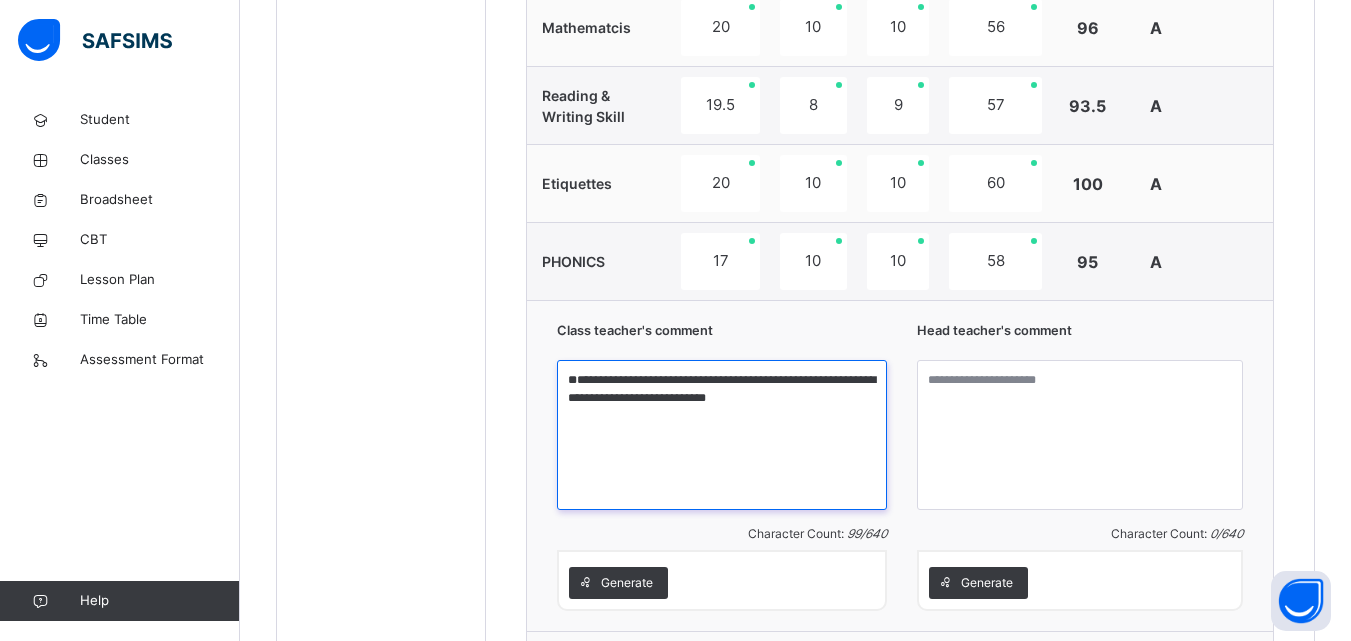click on "**********" at bounding box center (722, 435) 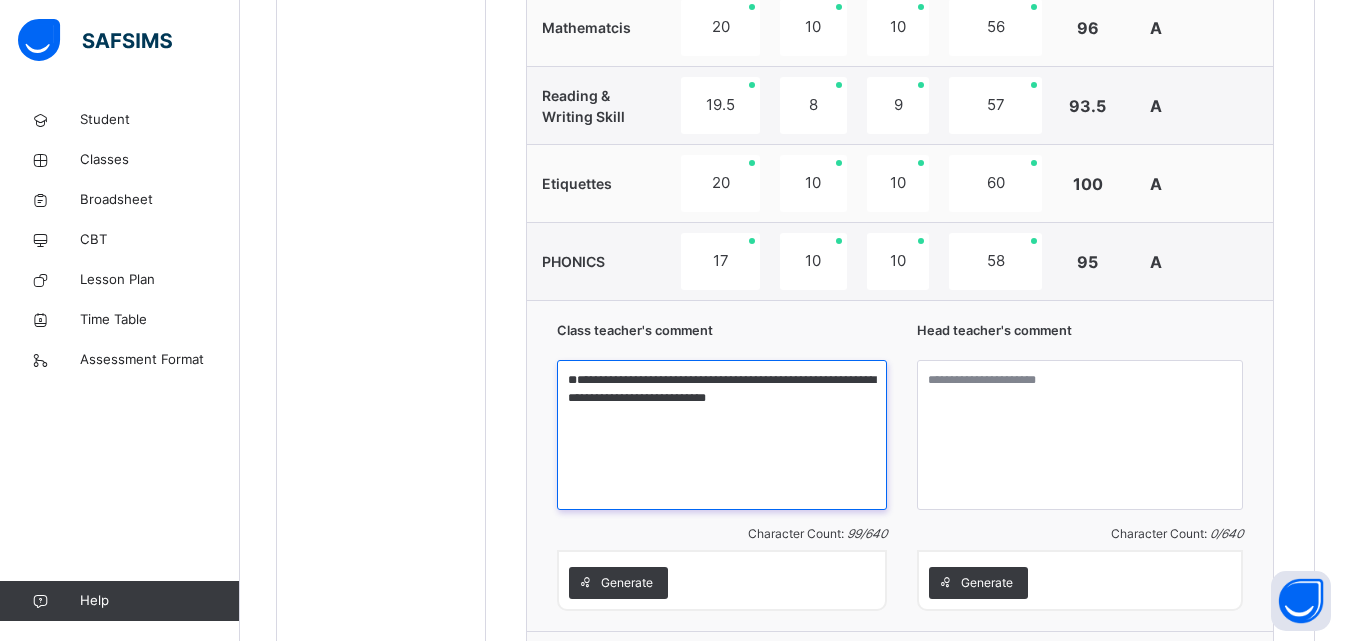 click on "**********" at bounding box center (722, 435) 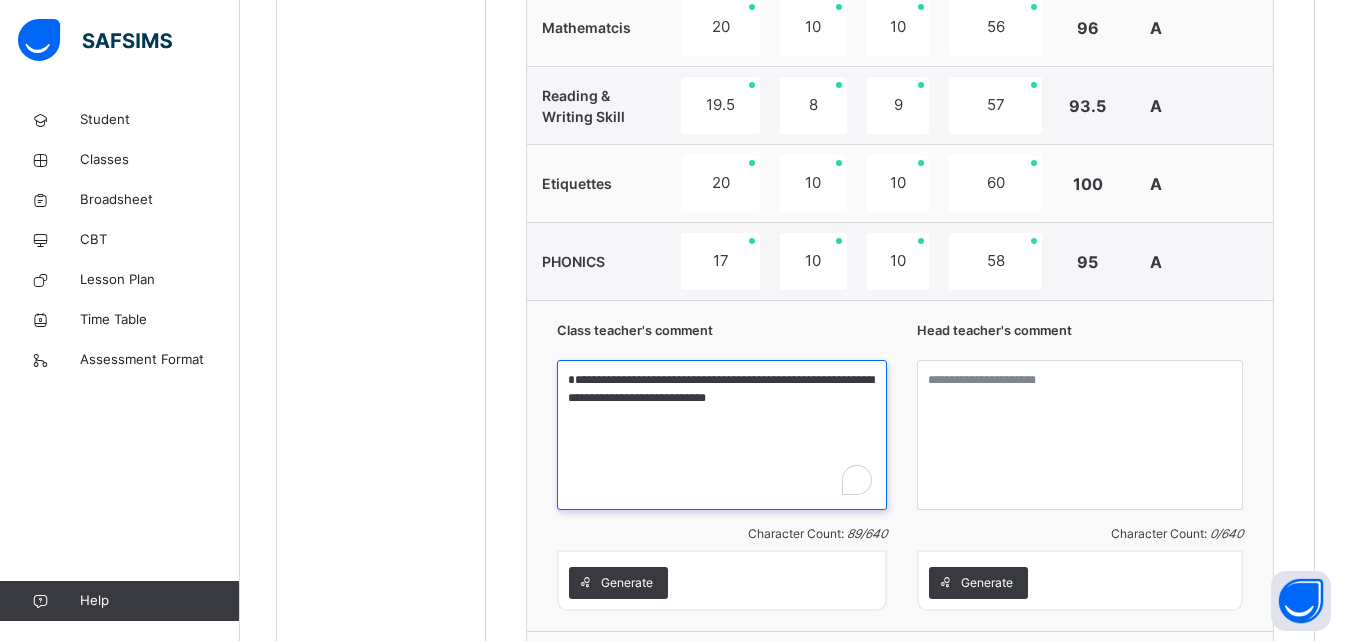 click on "**********" at bounding box center (722, 435) 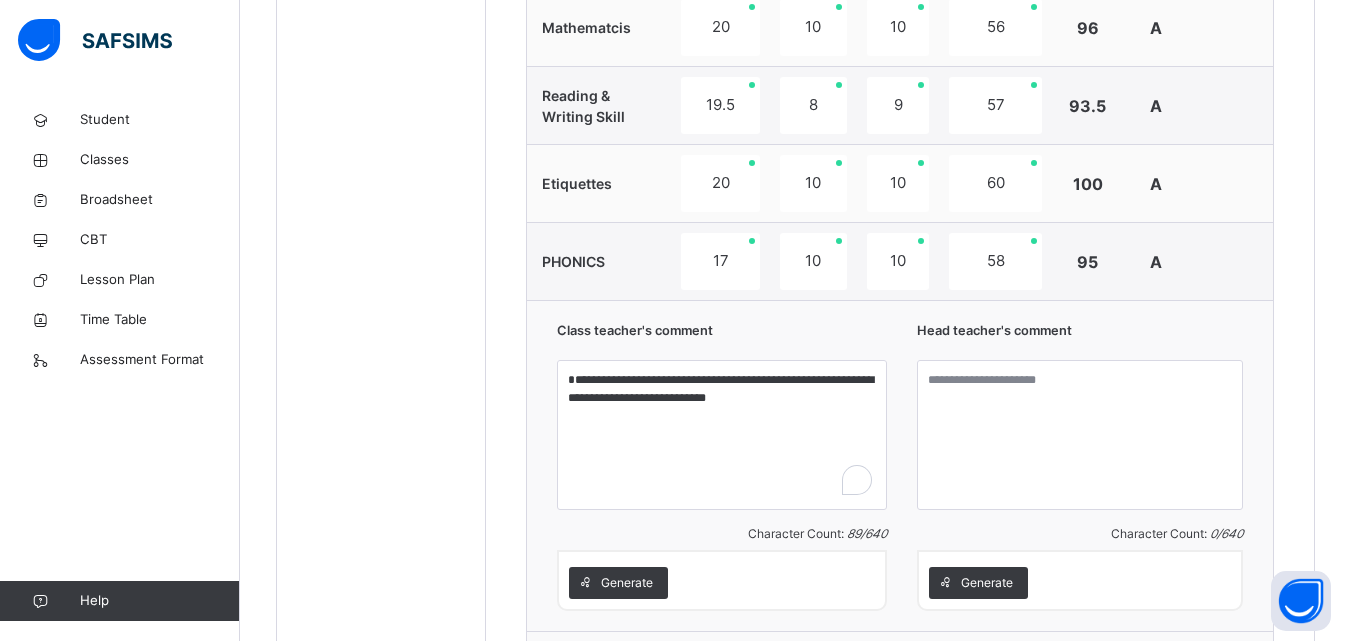 click on "20" at bounding box center [720, 184] 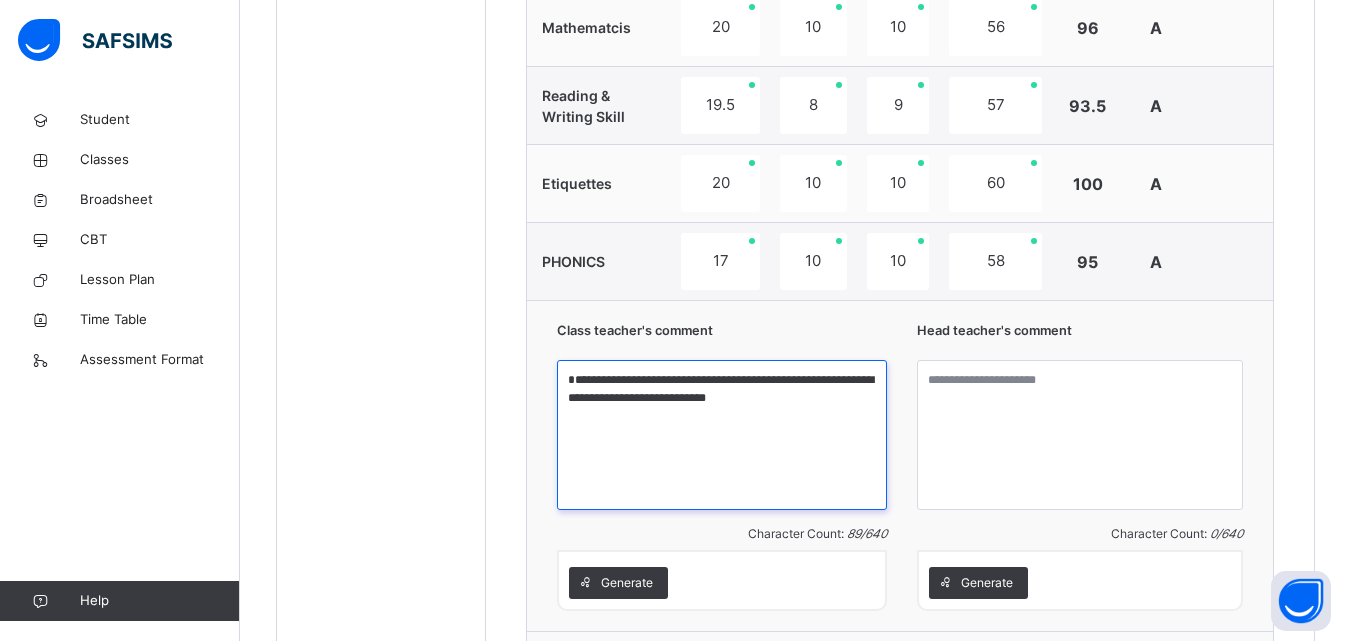 click on "**********" at bounding box center [722, 435] 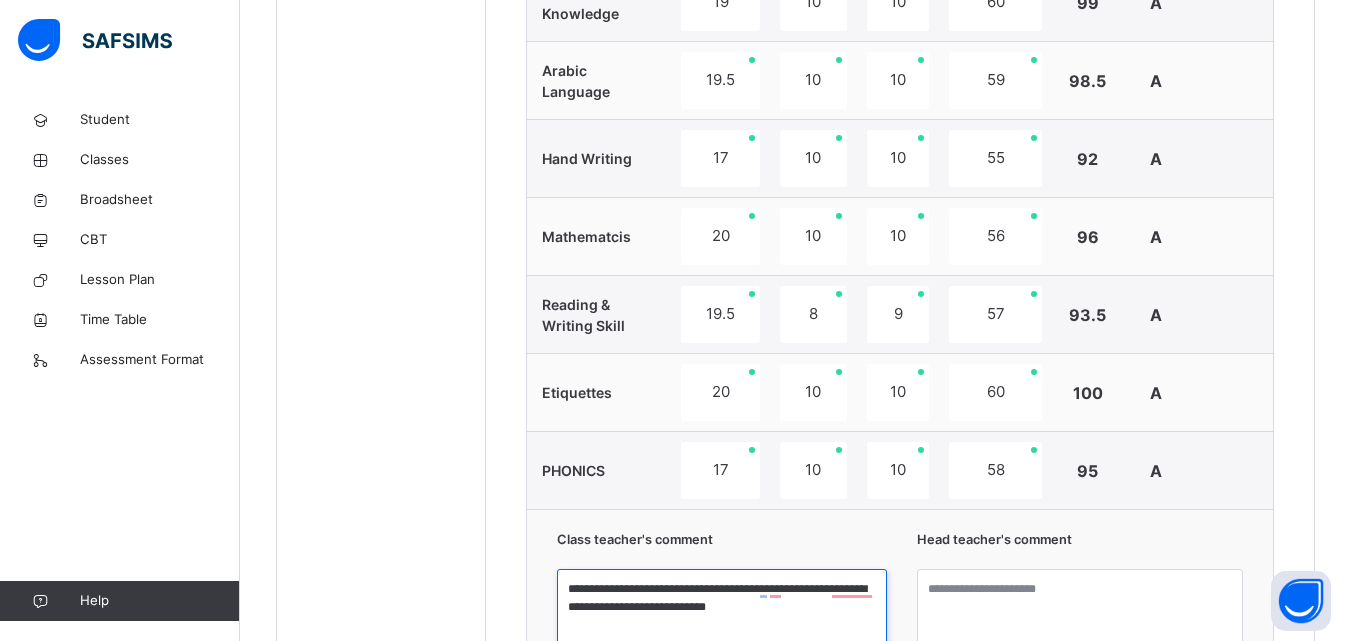 scroll, scrollTop: 1499, scrollLeft: 0, axis: vertical 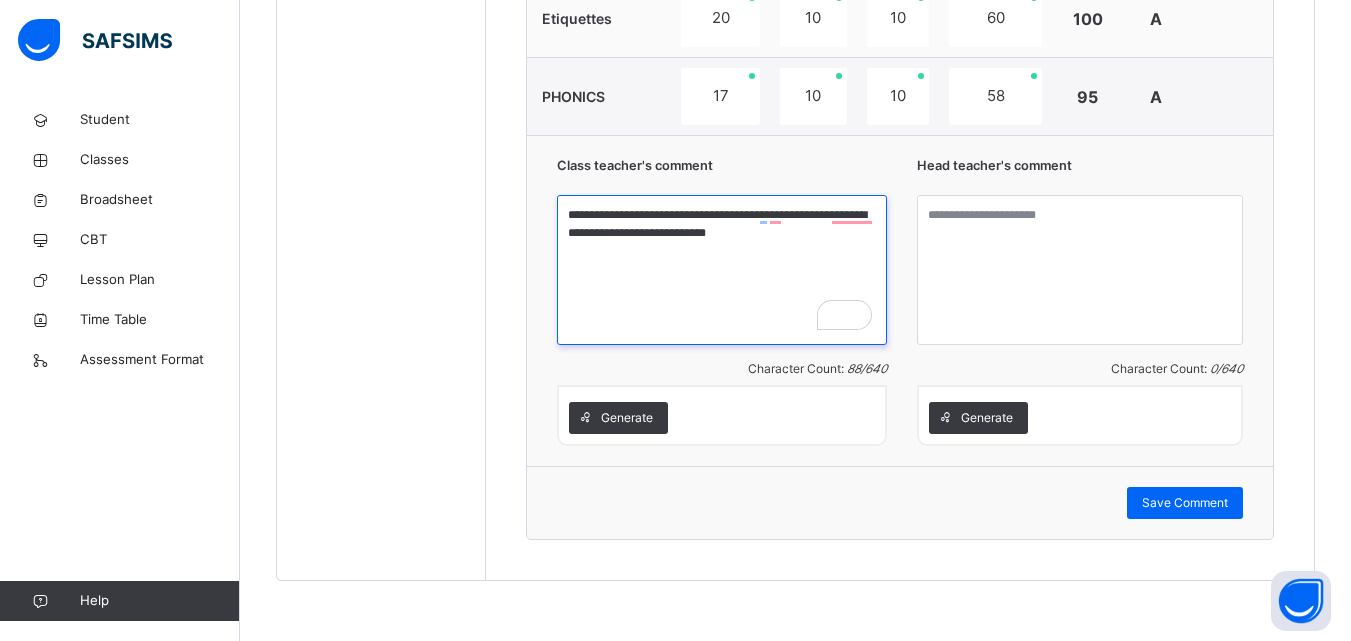 click on "**********" at bounding box center [722, 270] 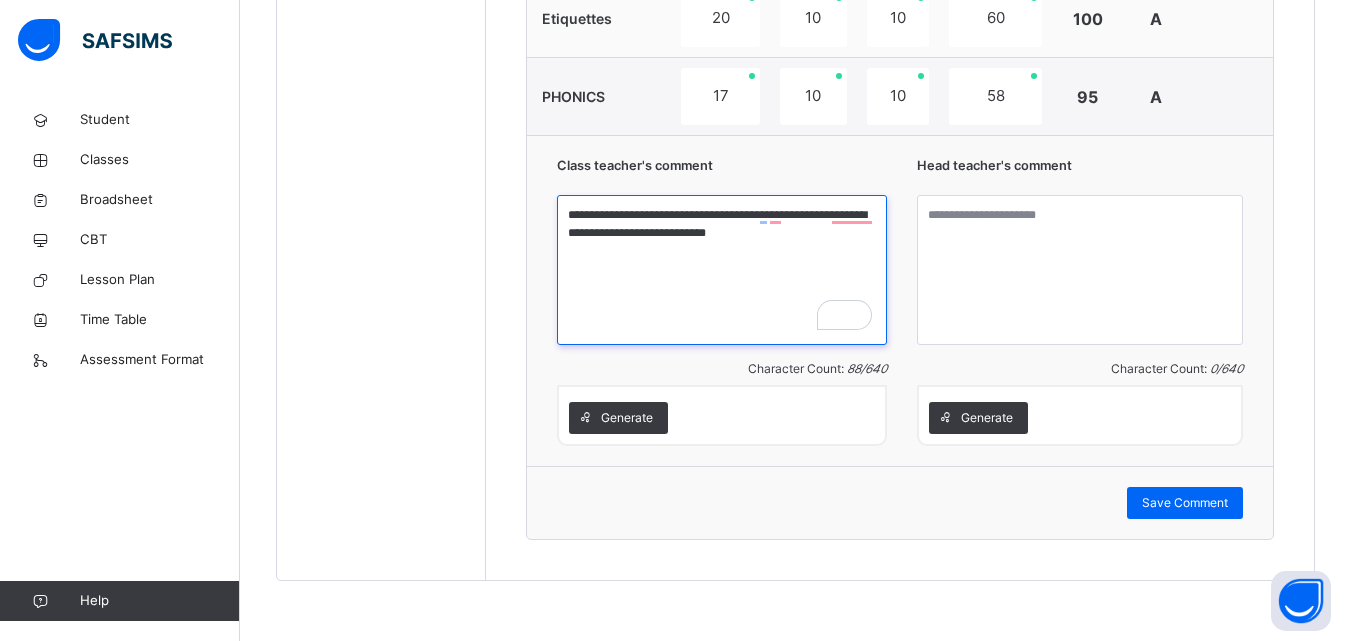 click on "**********" at bounding box center [722, 270] 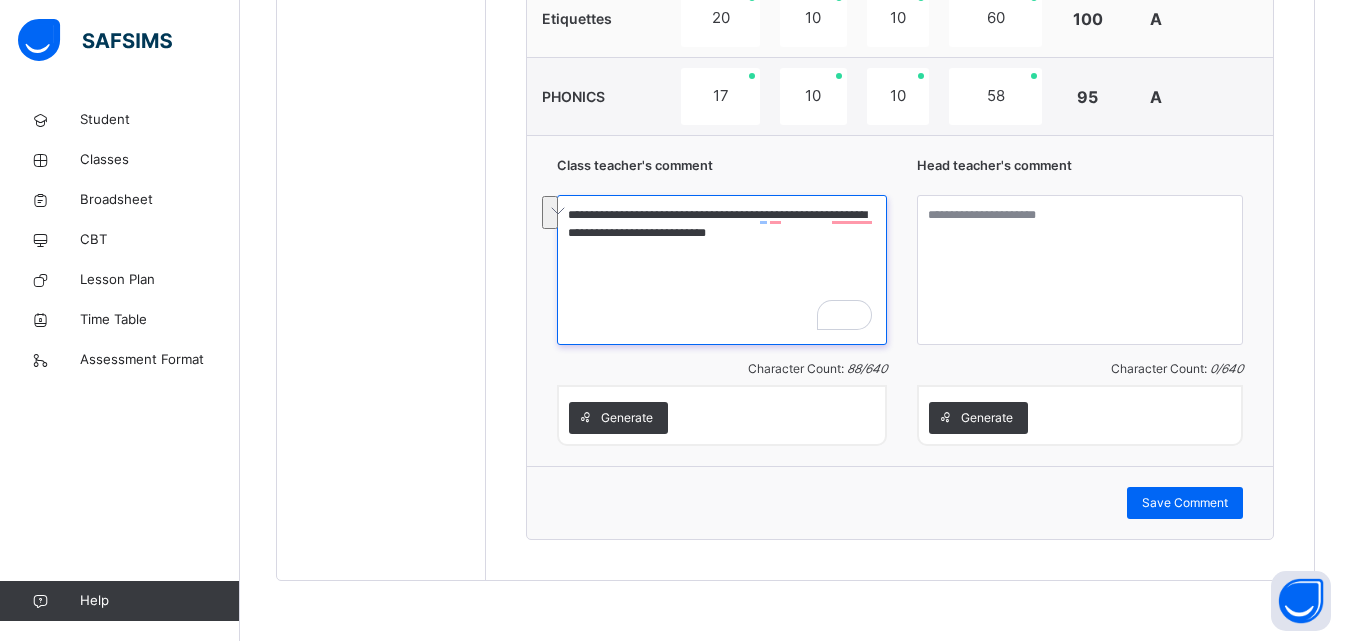click on "**********" at bounding box center (722, 270) 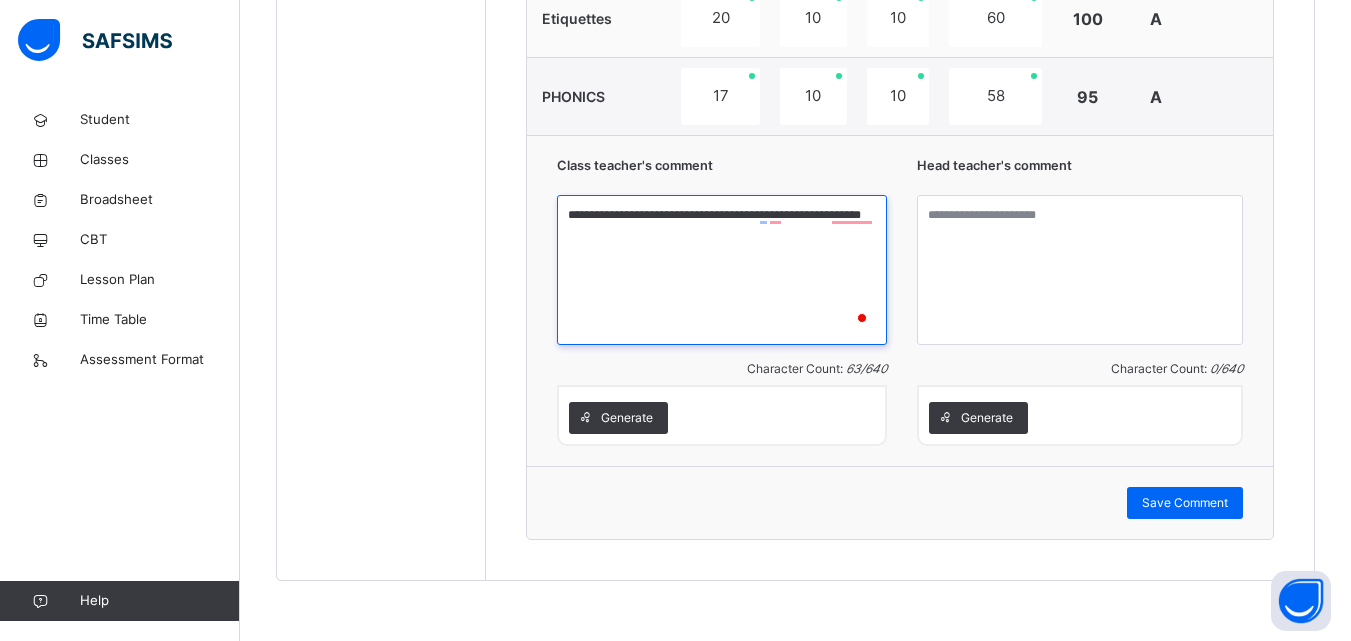 click on "**********" at bounding box center [722, 270] 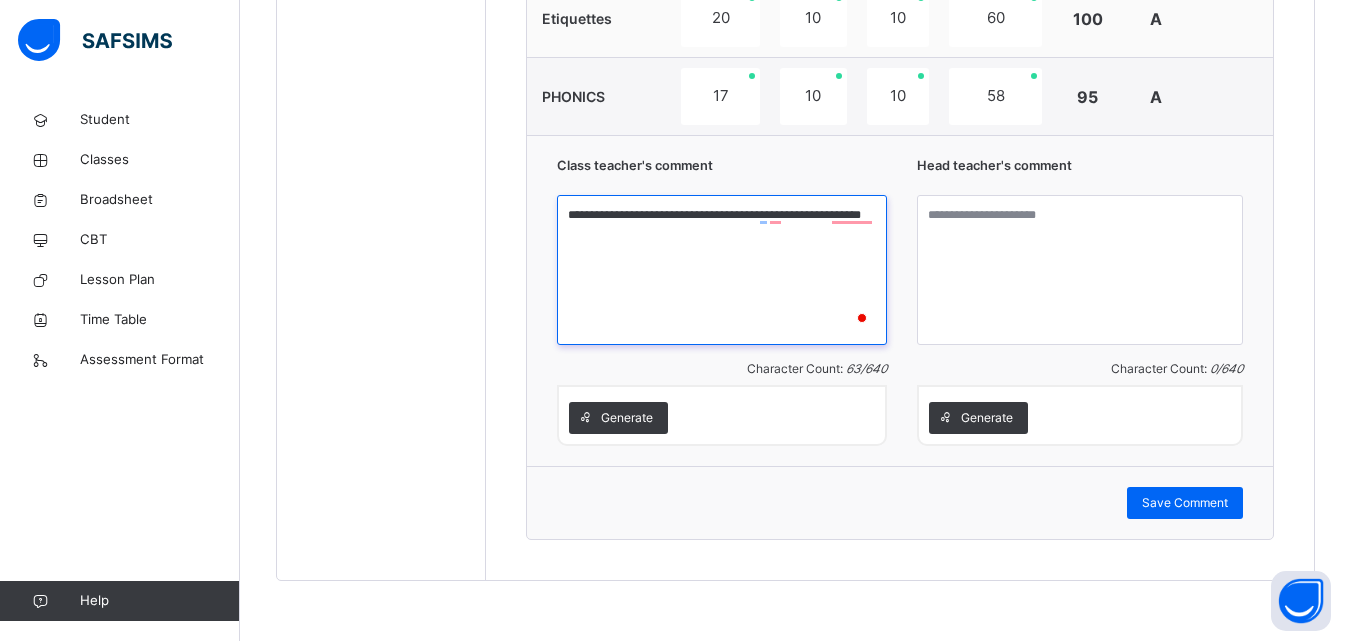 click on "**********" at bounding box center (722, 270) 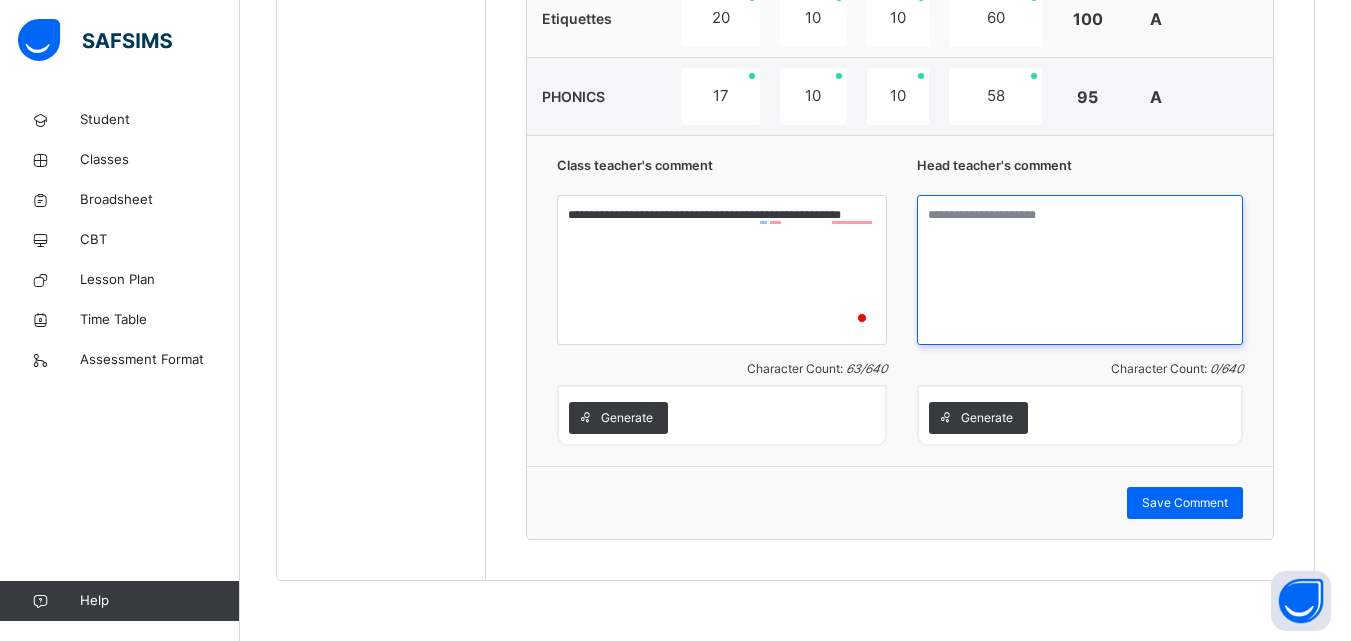 click at bounding box center (1080, 270) 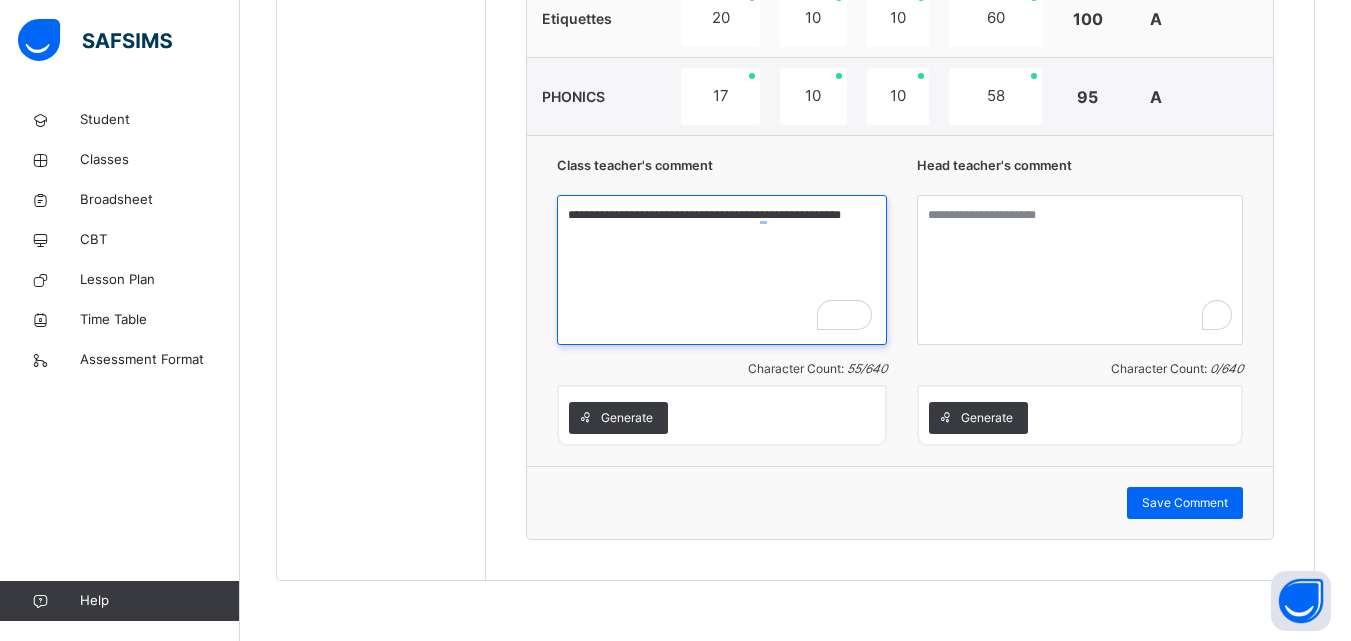 click on "**********" at bounding box center [722, 270] 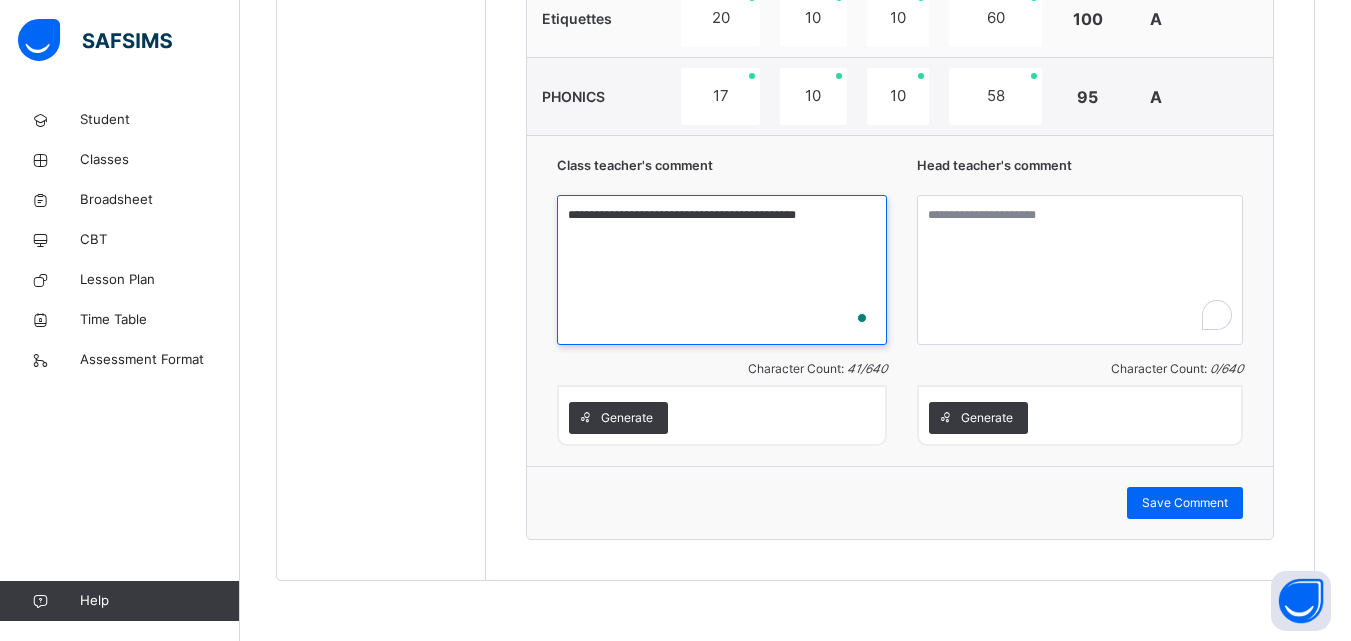 click on "**********" at bounding box center [722, 270] 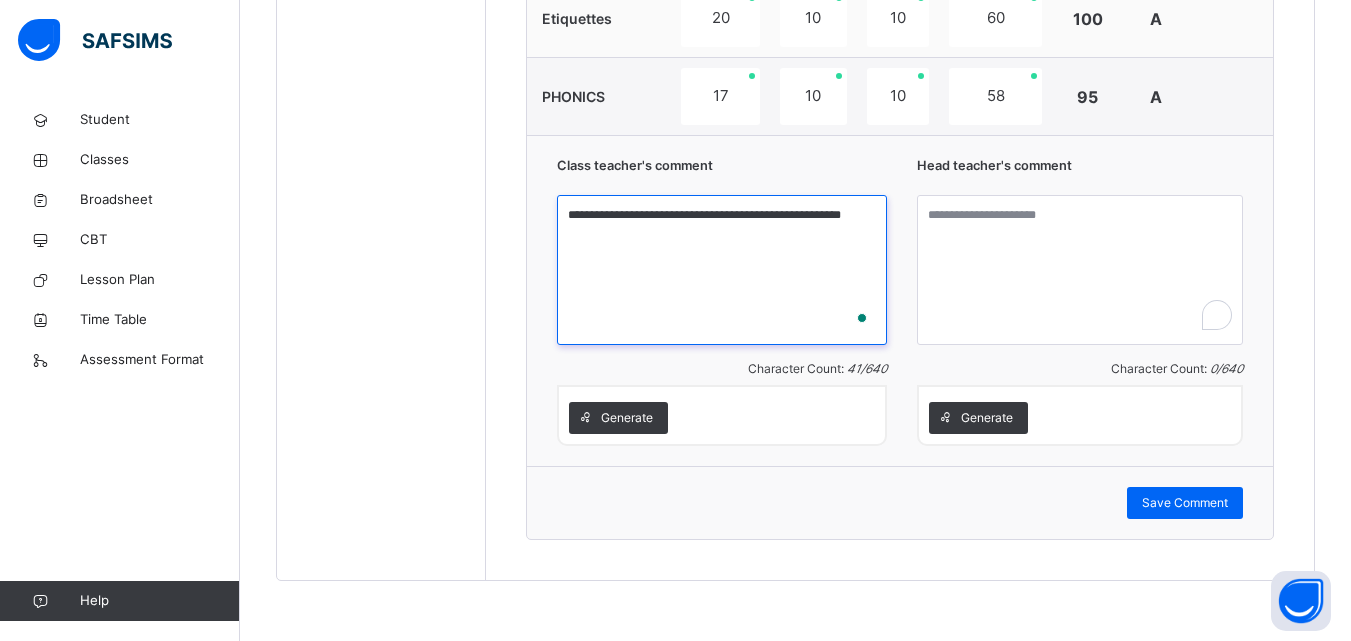 click on "**********" at bounding box center (722, 270) 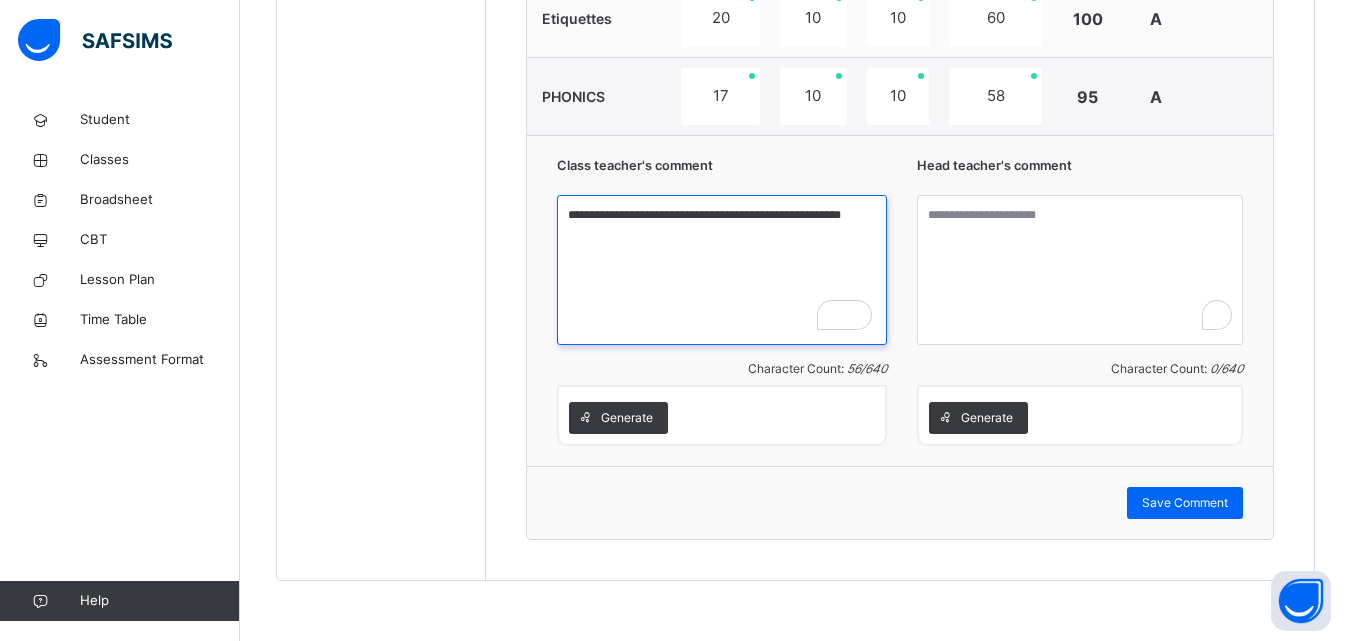 click on "**********" at bounding box center (722, 270) 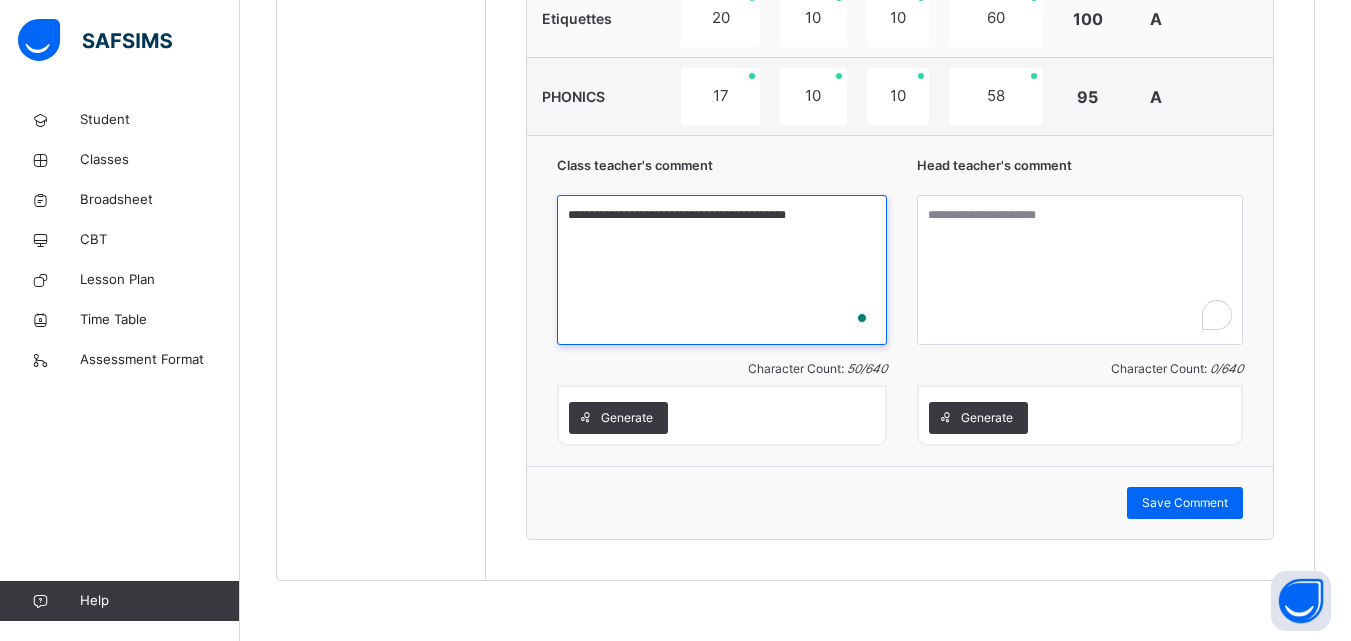 type on "**********" 